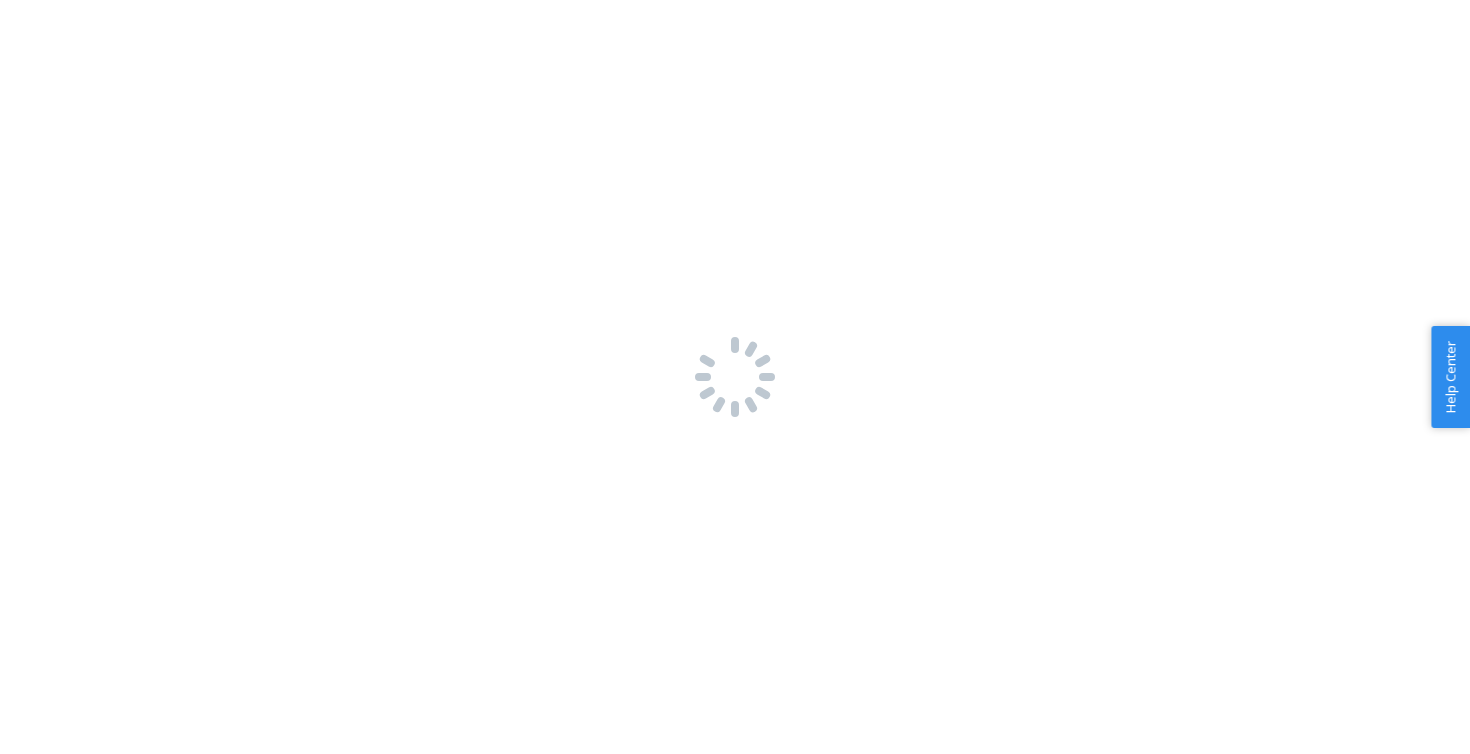 scroll, scrollTop: 0, scrollLeft: 0, axis: both 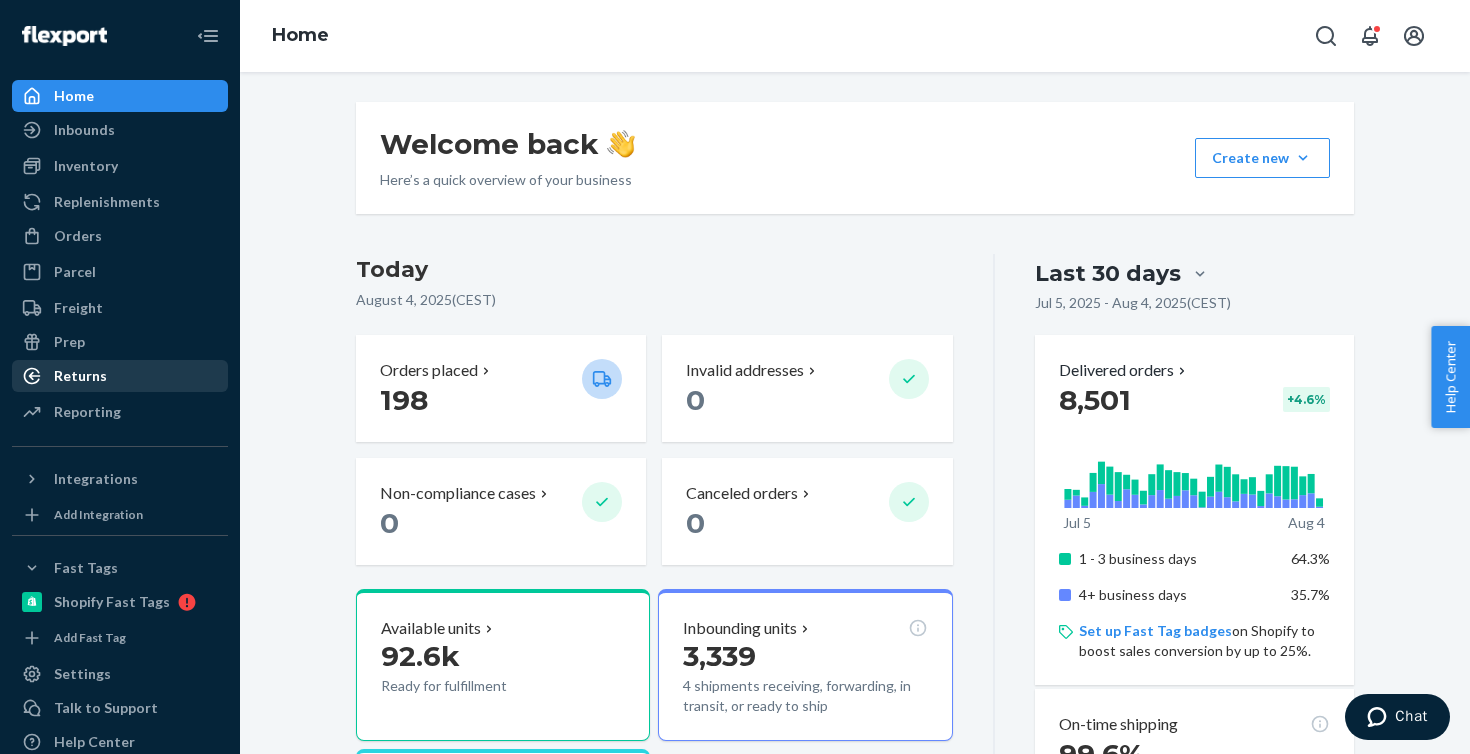click on "Returns" at bounding box center (120, 376) 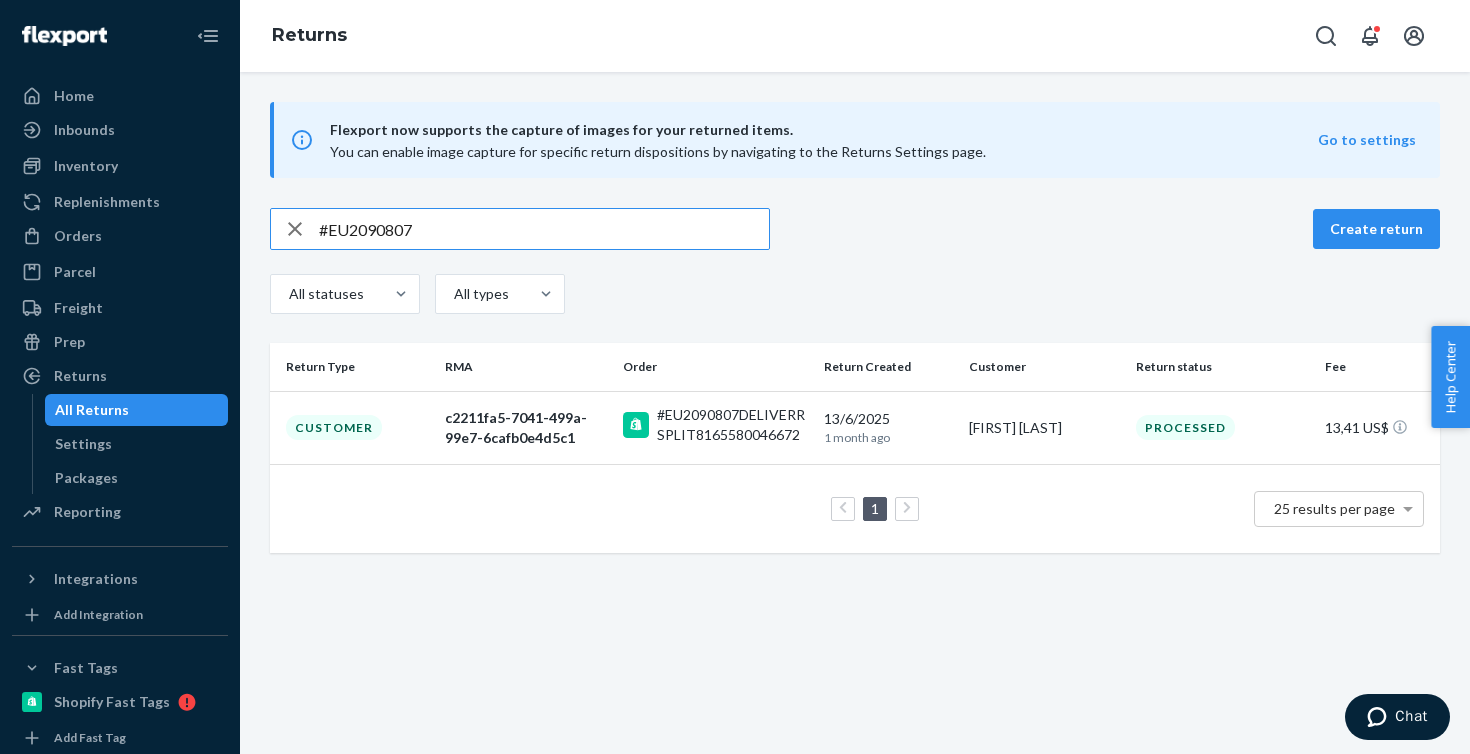 click on "#EU2090807" at bounding box center (544, 229) 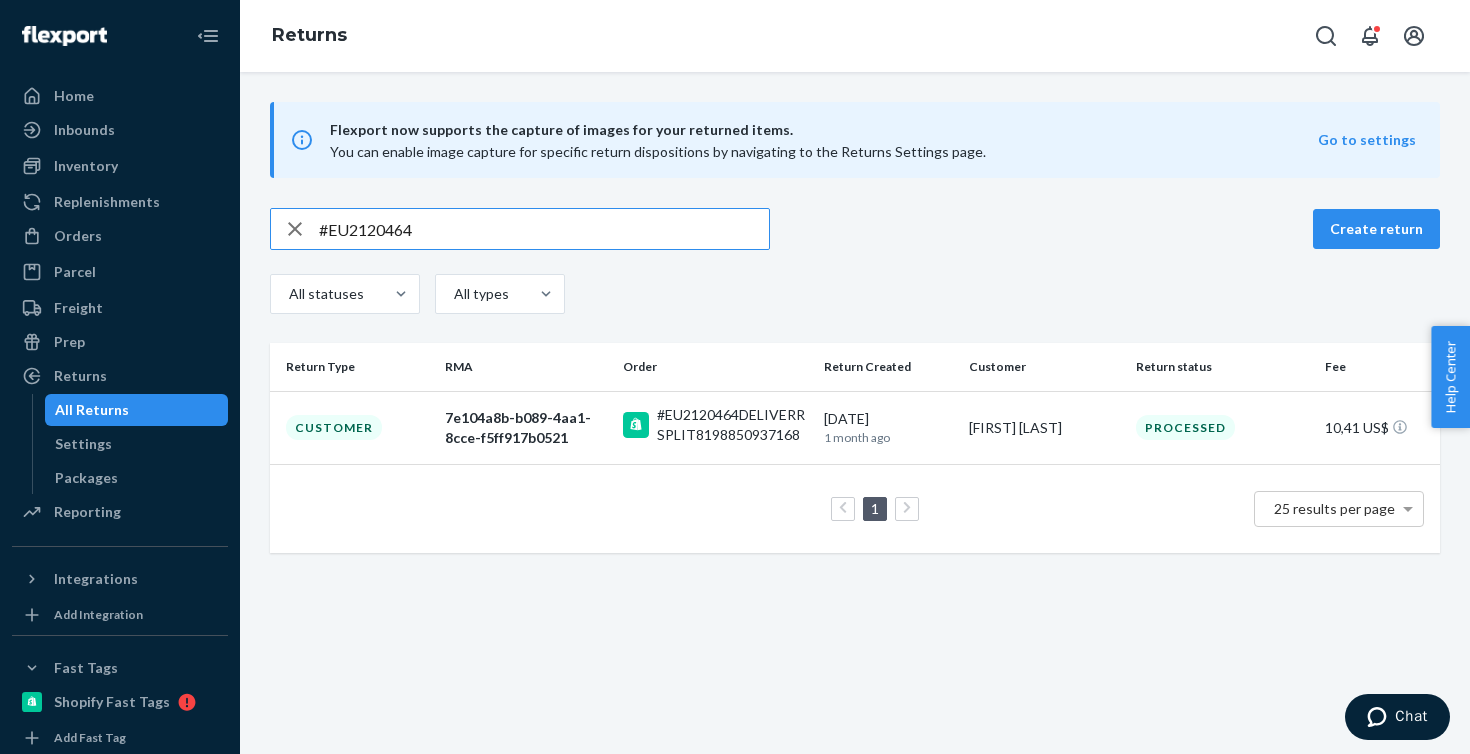 click on "#EU2120464" at bounding box center (544, 229) 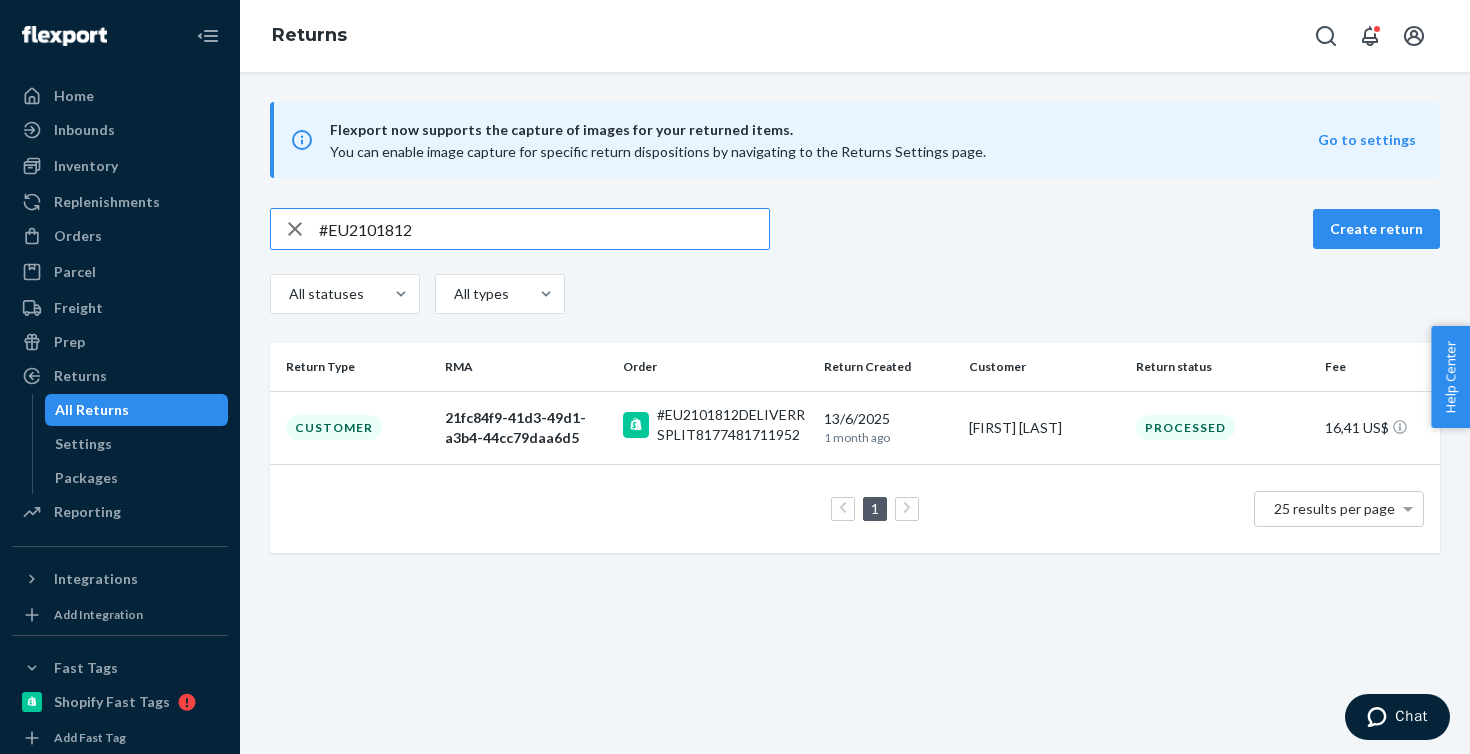 click on "#EU2101812" at bounding box center (544, 229) 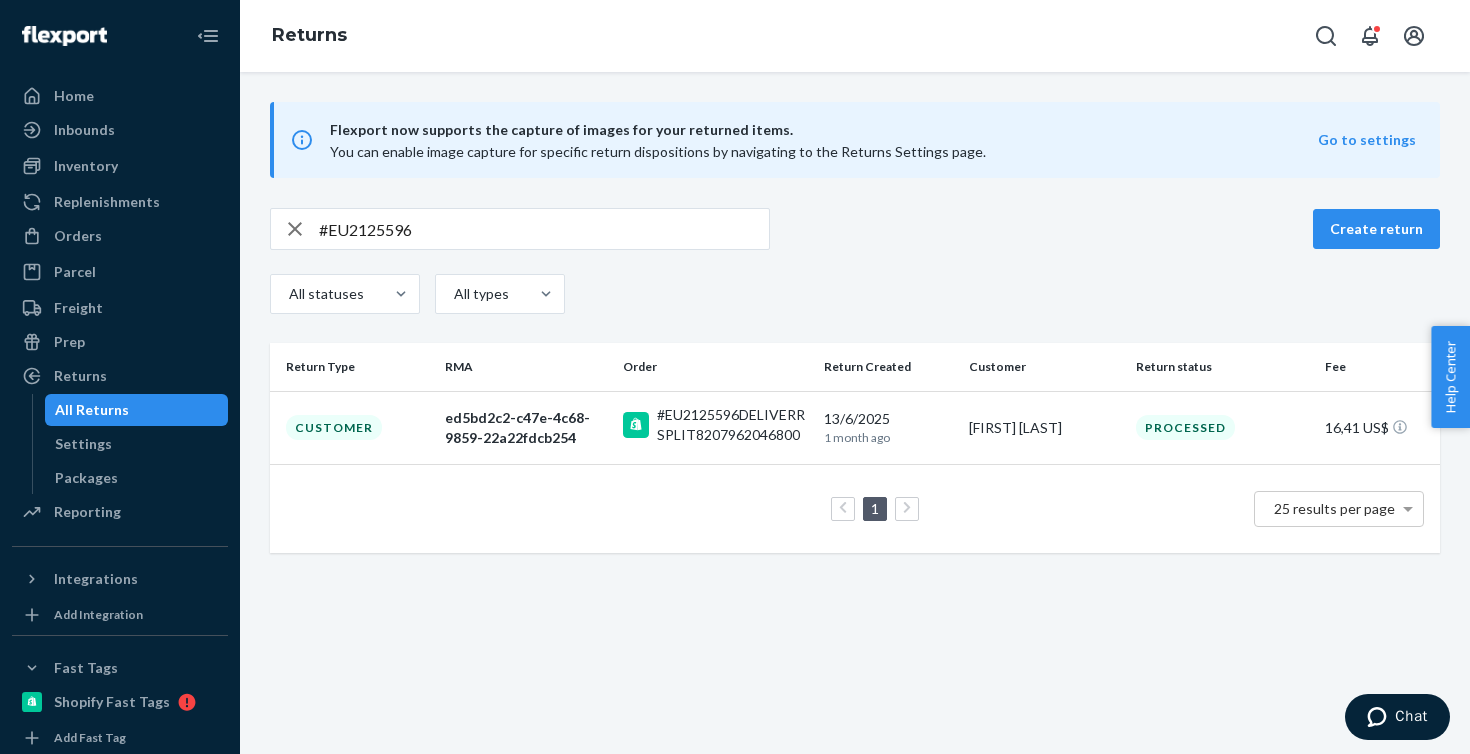 click on "Flexport now supports the capture of images for your returned items. You can enable image capture for specific return dispositions by navigating to the Returns Settings page. Go to settings [ORDER_ID] Create return All statuses All types Return Type RMA Order Return Created Customer Return status Fee Customer [UUID] [ORDER_ID] [DATE] [TIME_AGO] [FIRST] [LAST] Processed [PRICE] [NUMBER] results per page" at bounding box center (855, 327) 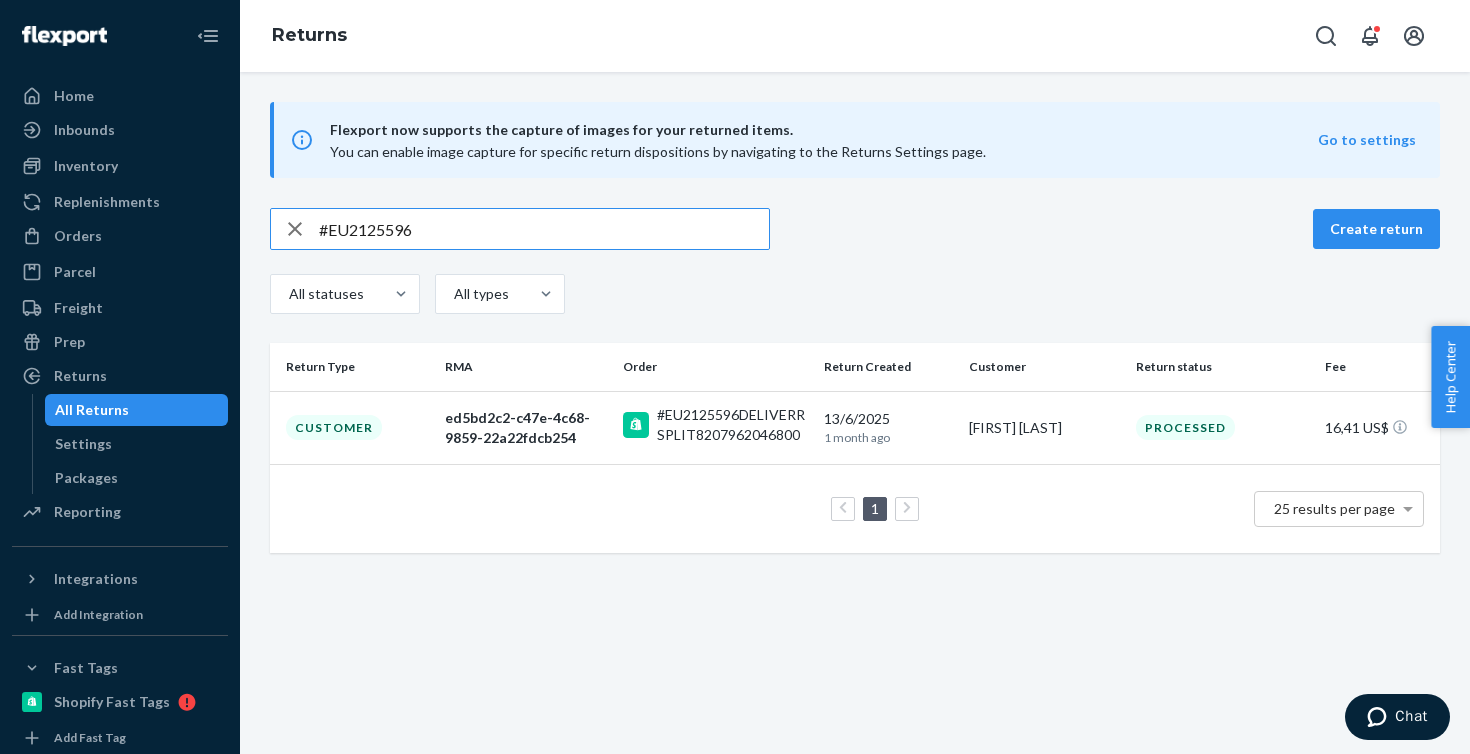 click on "#EU2125596" at bounding box center [544, 229] 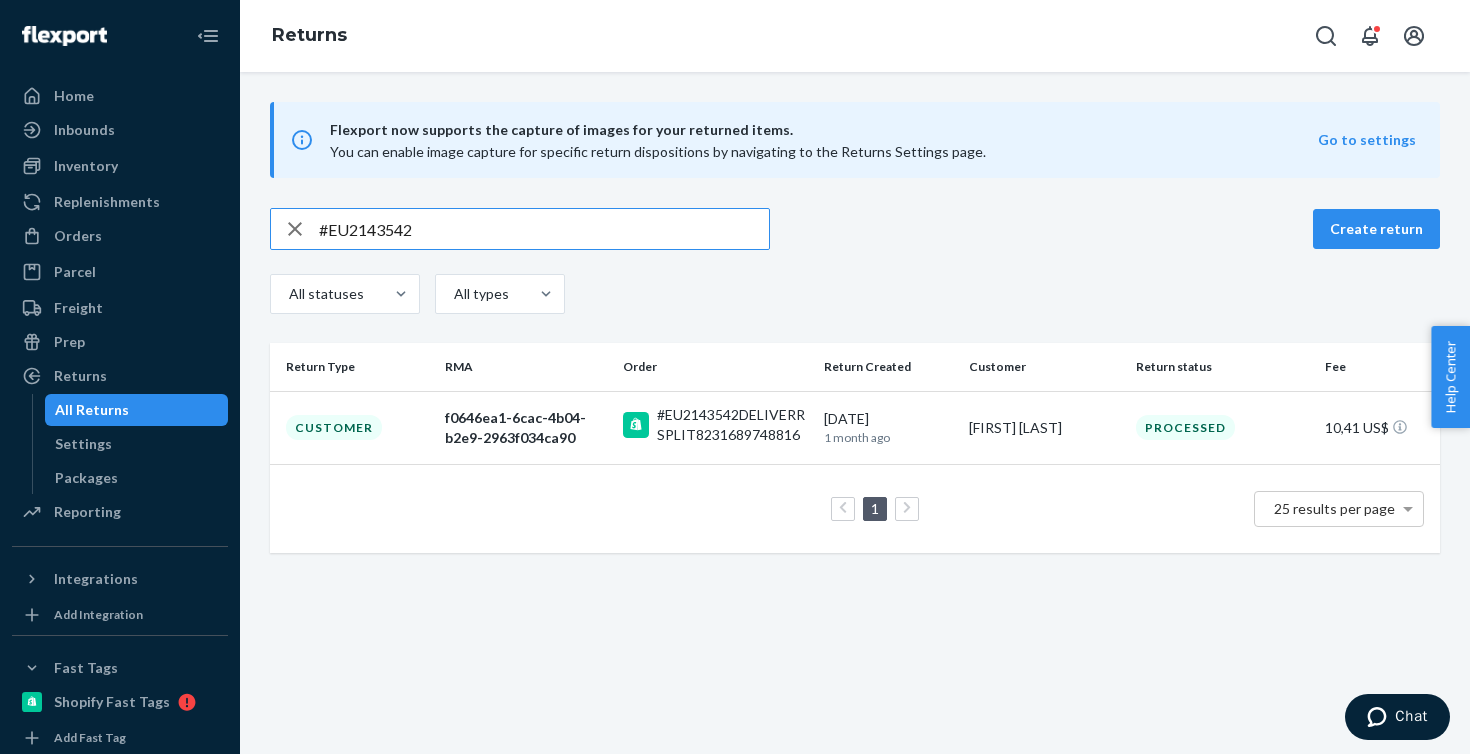 click on "#EU2143542" at bounding box center [544, 229] 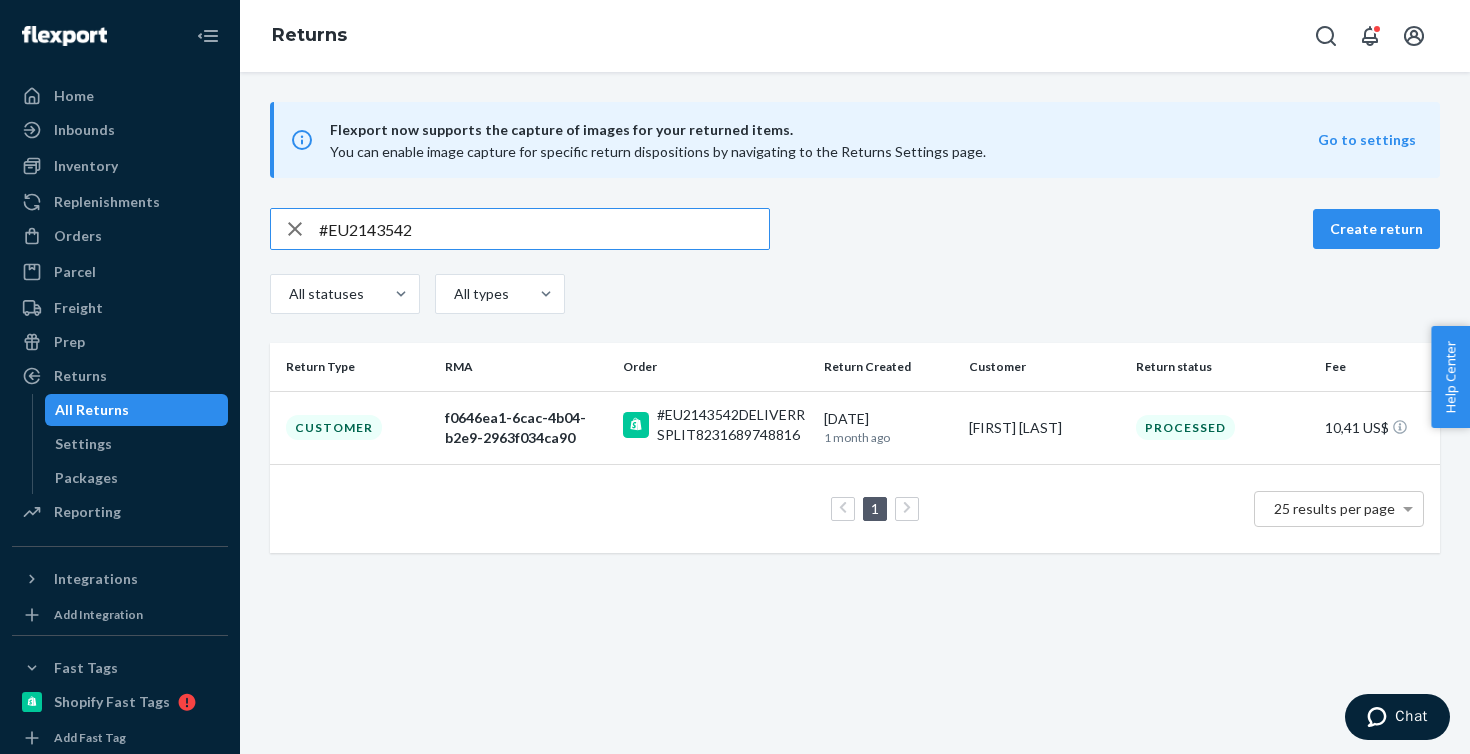click on "#EU2143542" at bounding box center (544, 229) 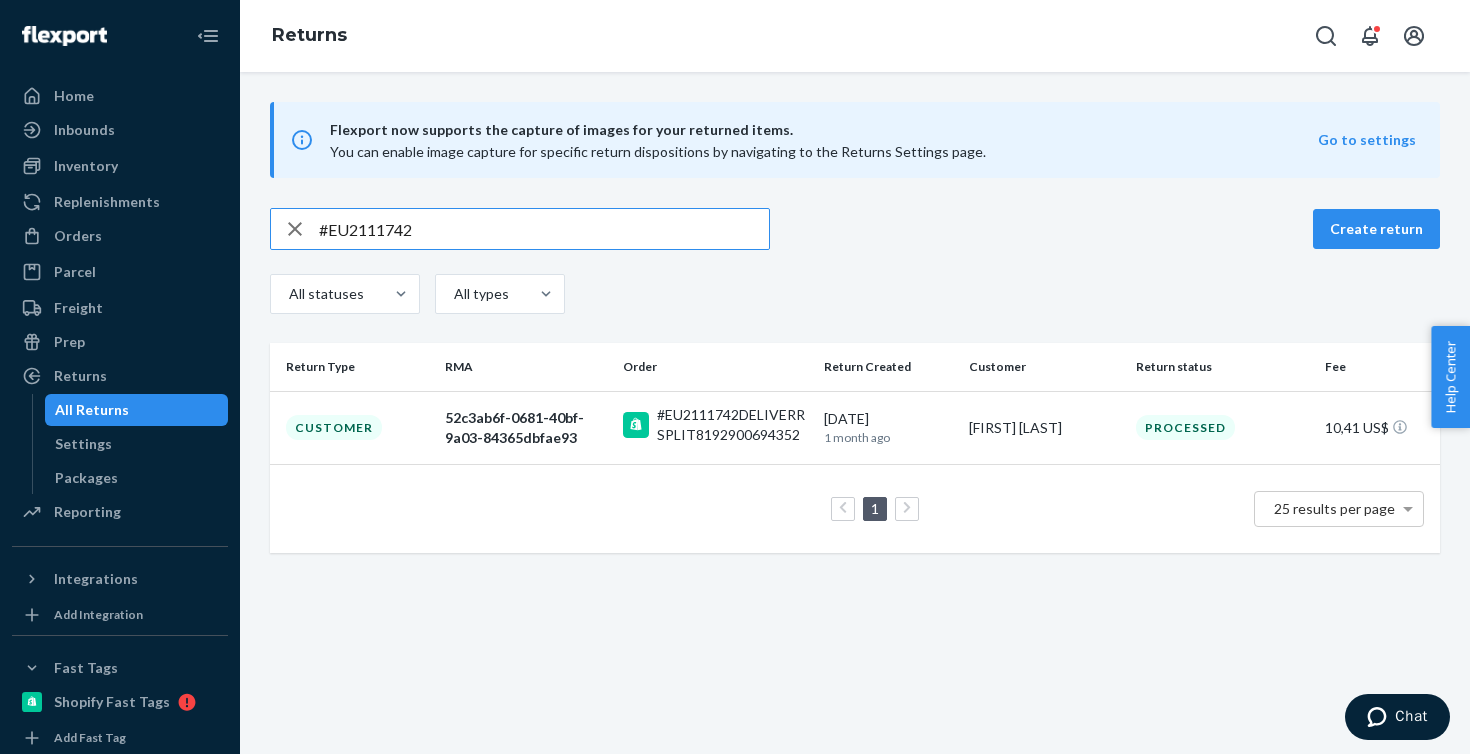 click on "#EU2111742" at bounding box center (544, 229) 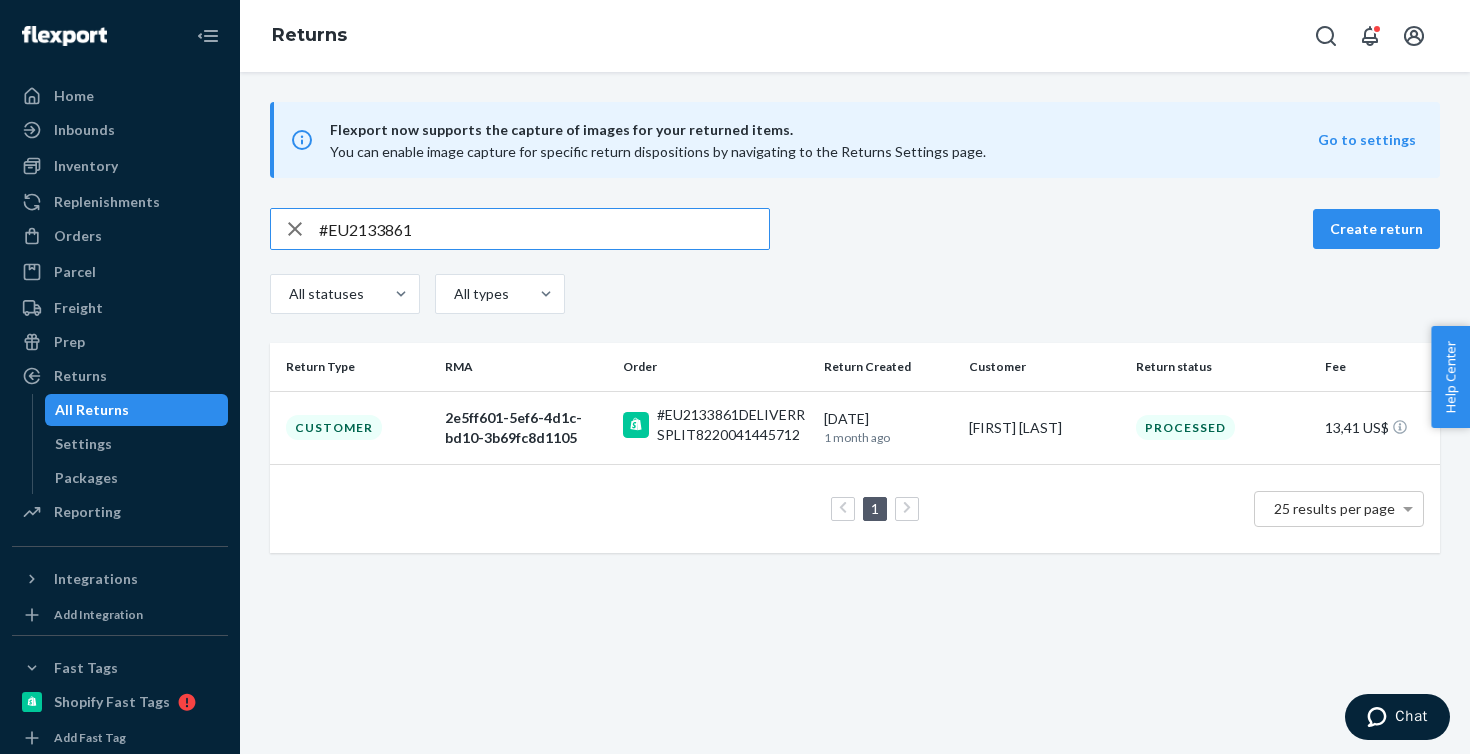 click on "#EU2133861" at bounding box center (544, 229) 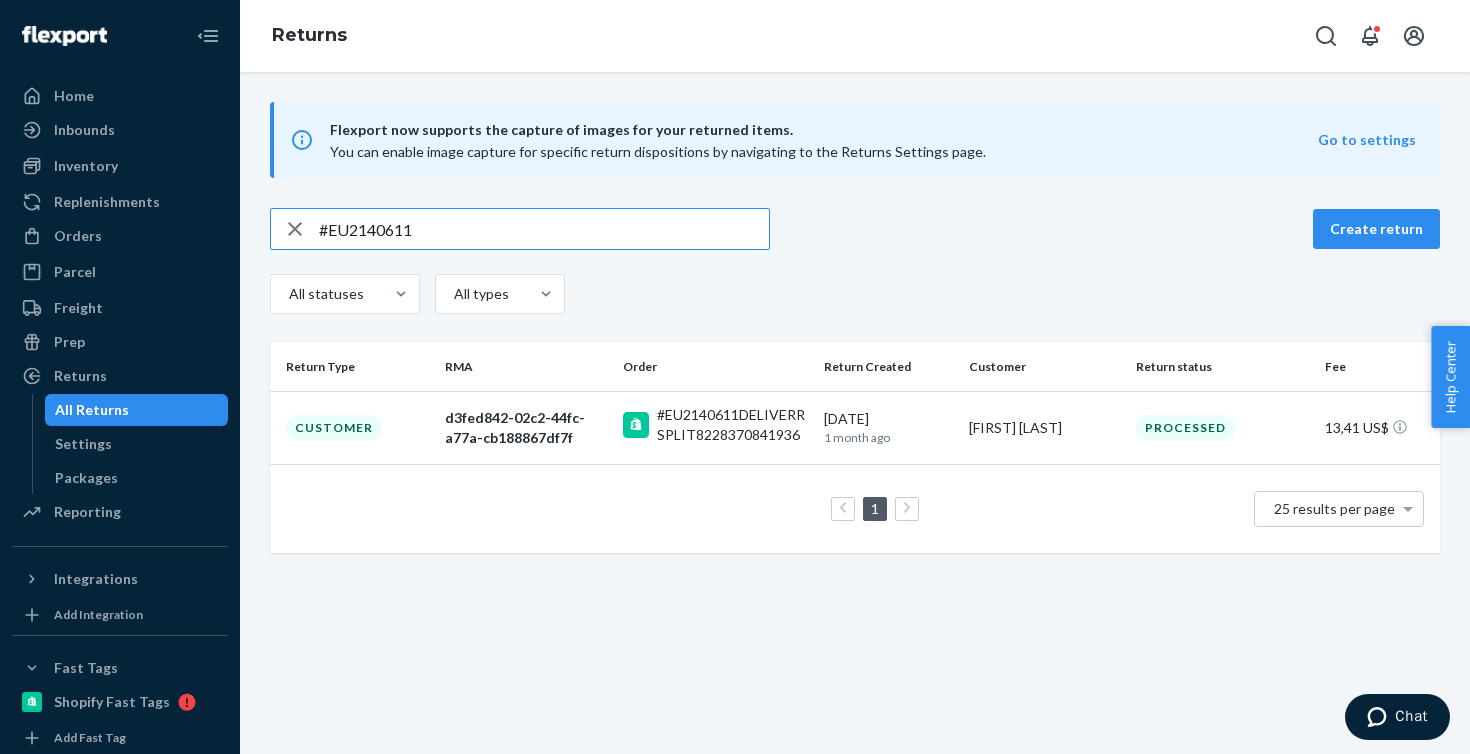 click on "#EU2140611" at bounding box center [544, 229] 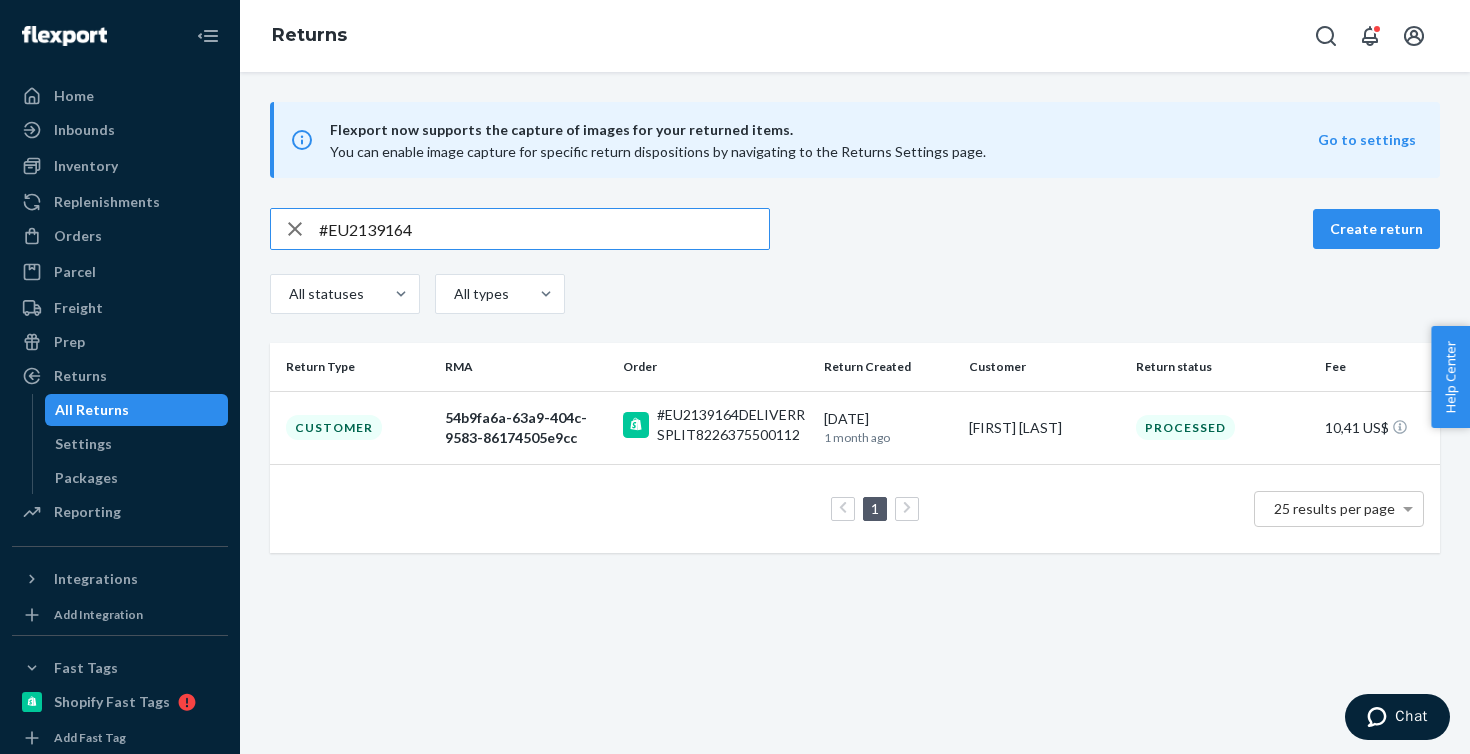 click on "#EU2139164" at bounding box center (544, 229) 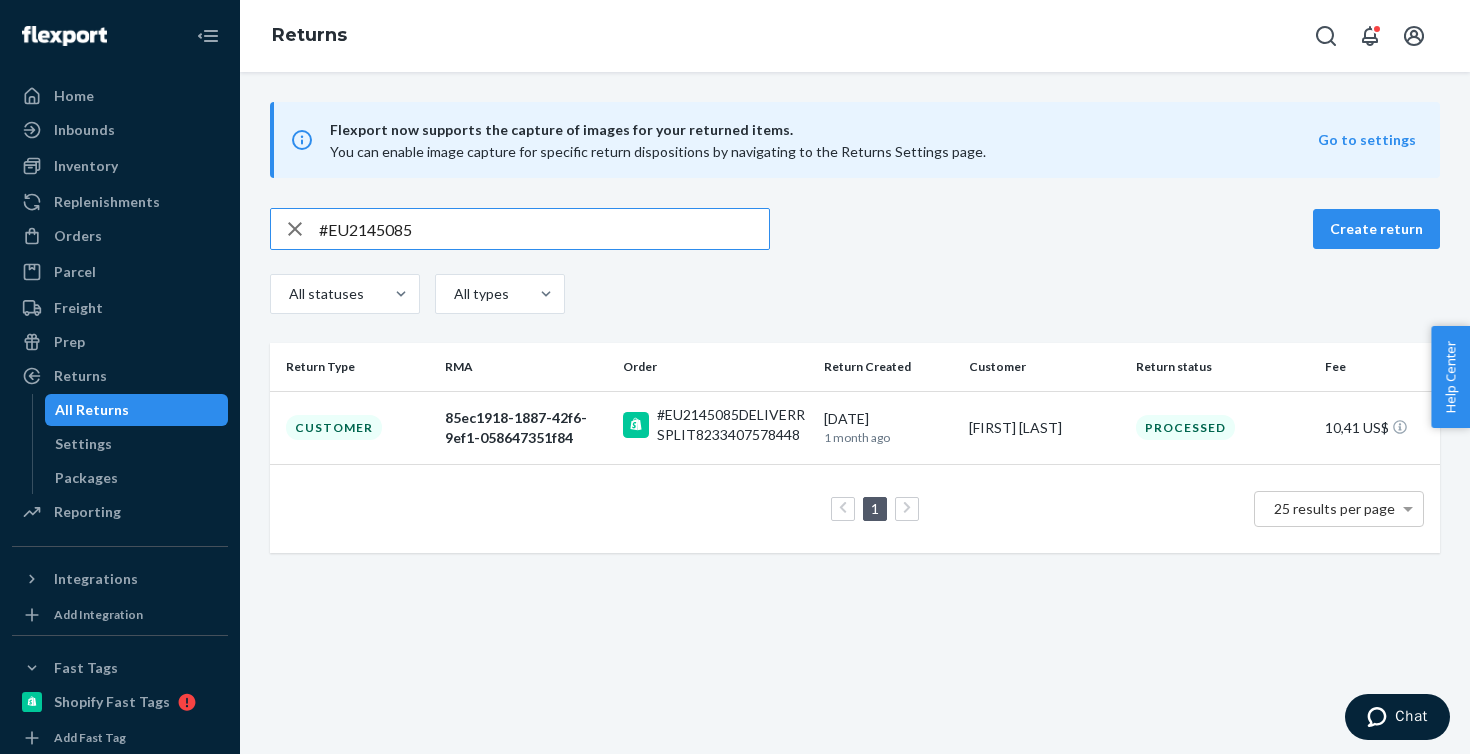 click on "#EU2145085" at bounding box center [544, 229] 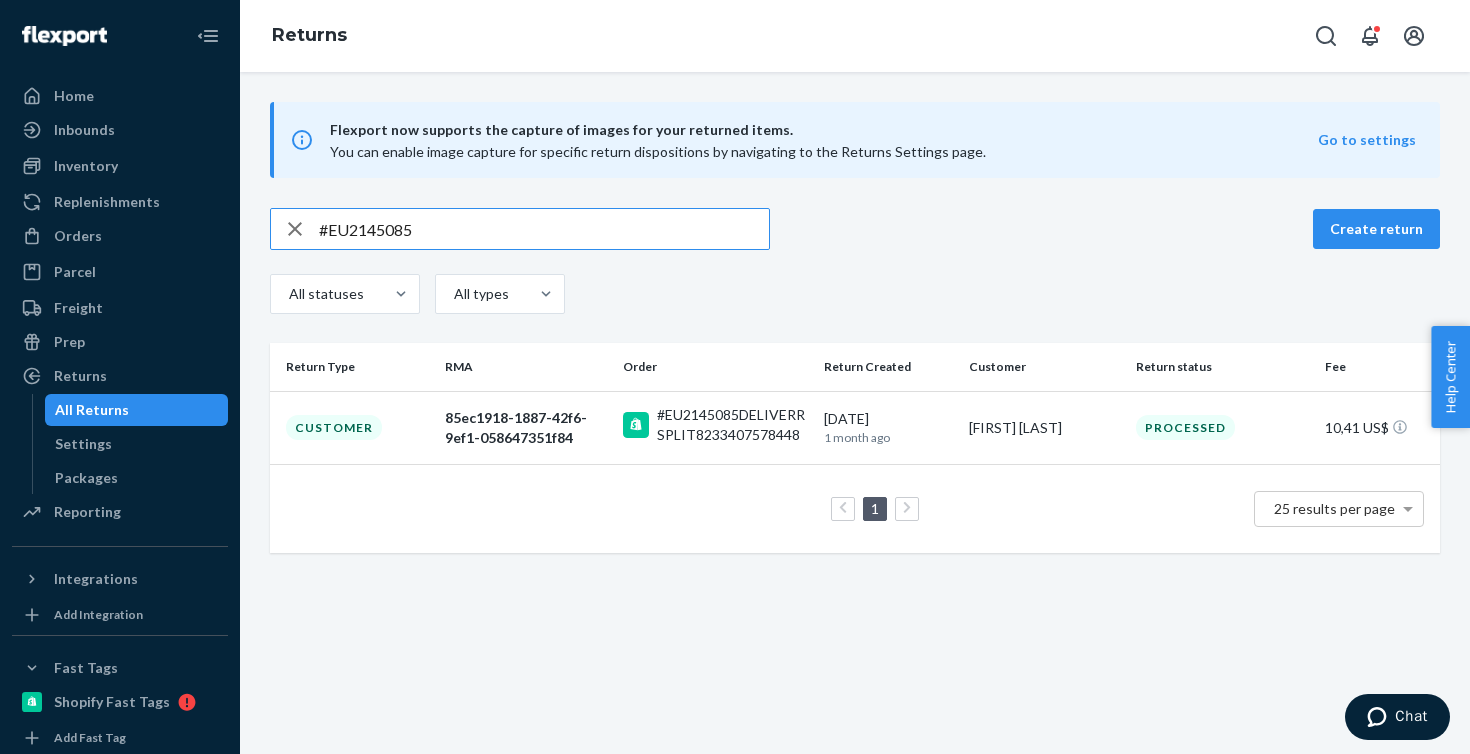 click on "#EU2145085" at bounding box center (544, 229) 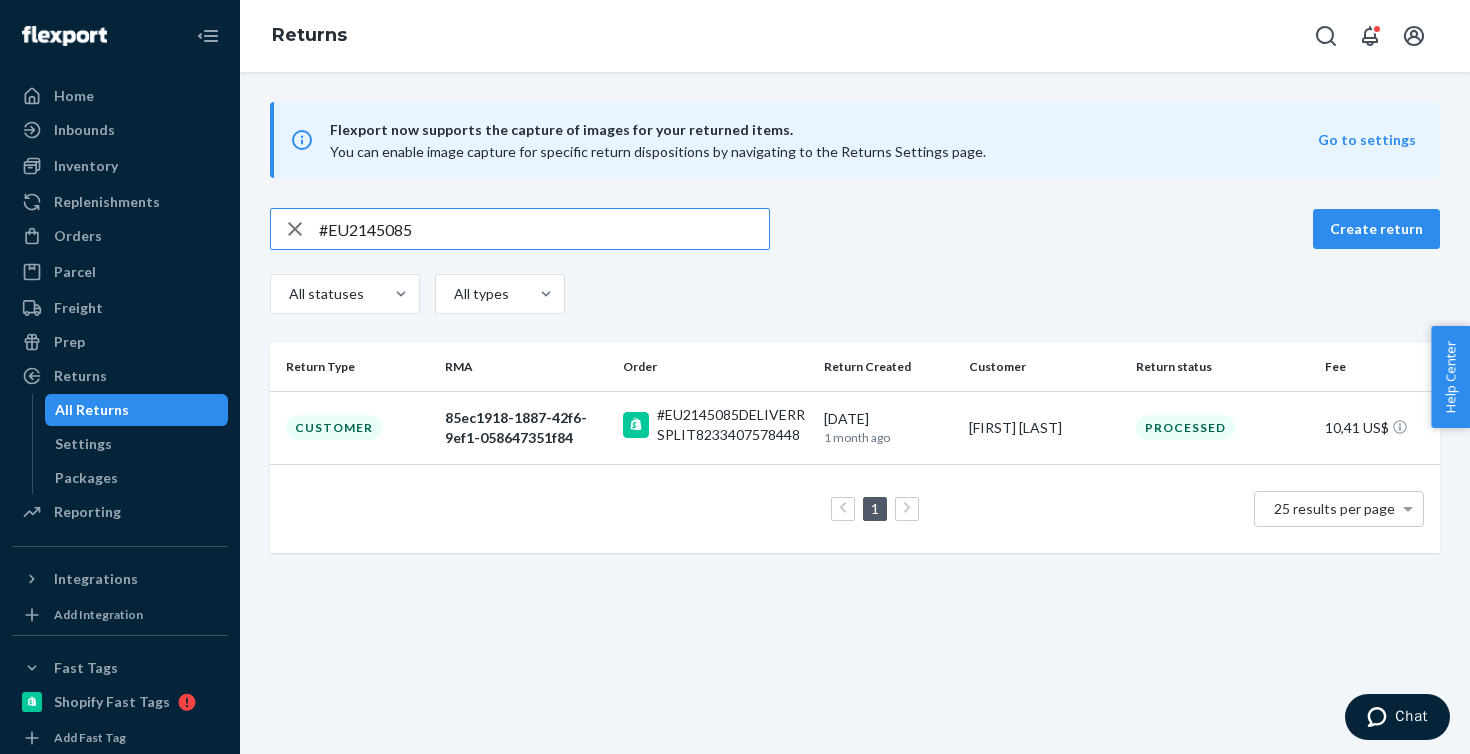 paste on "2391" 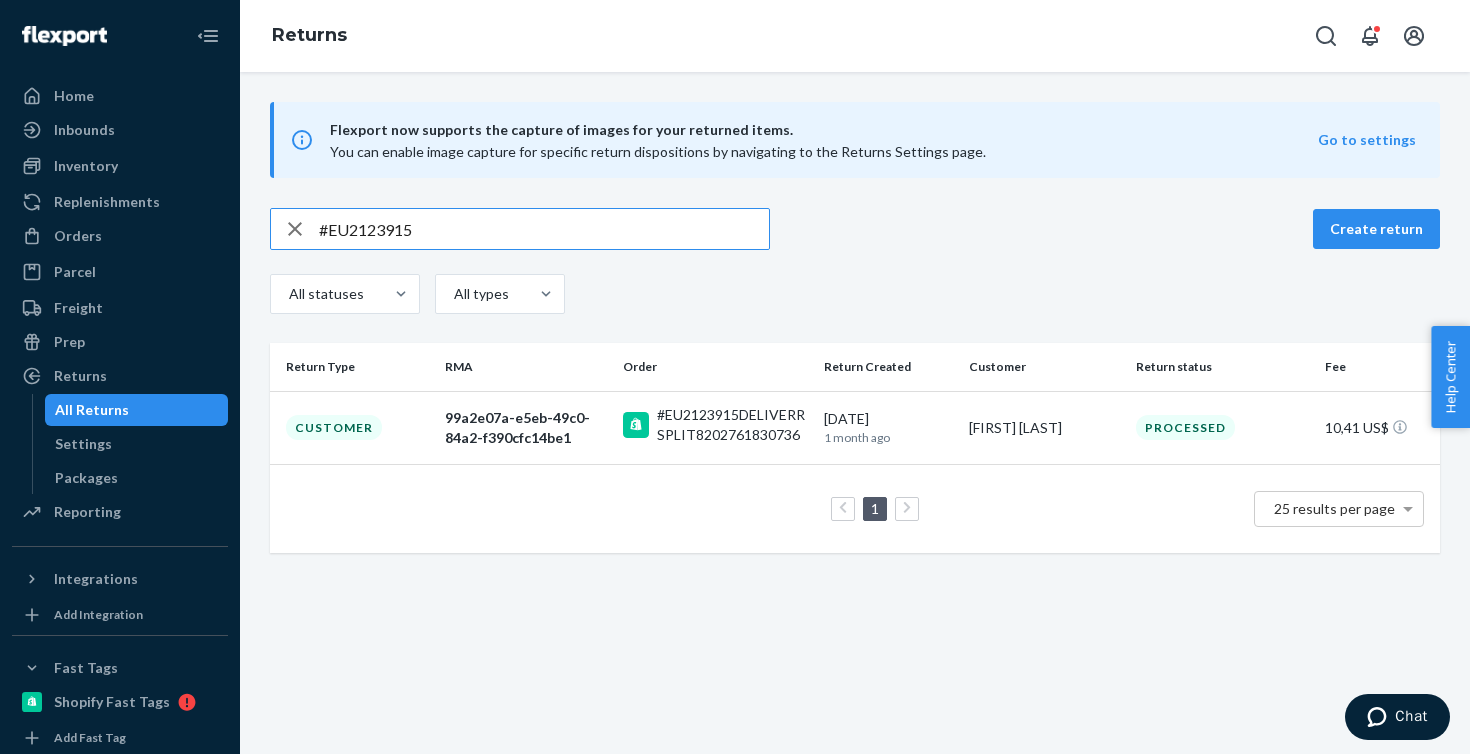 click on "#EU2123915" at bounding box center [544, 229] 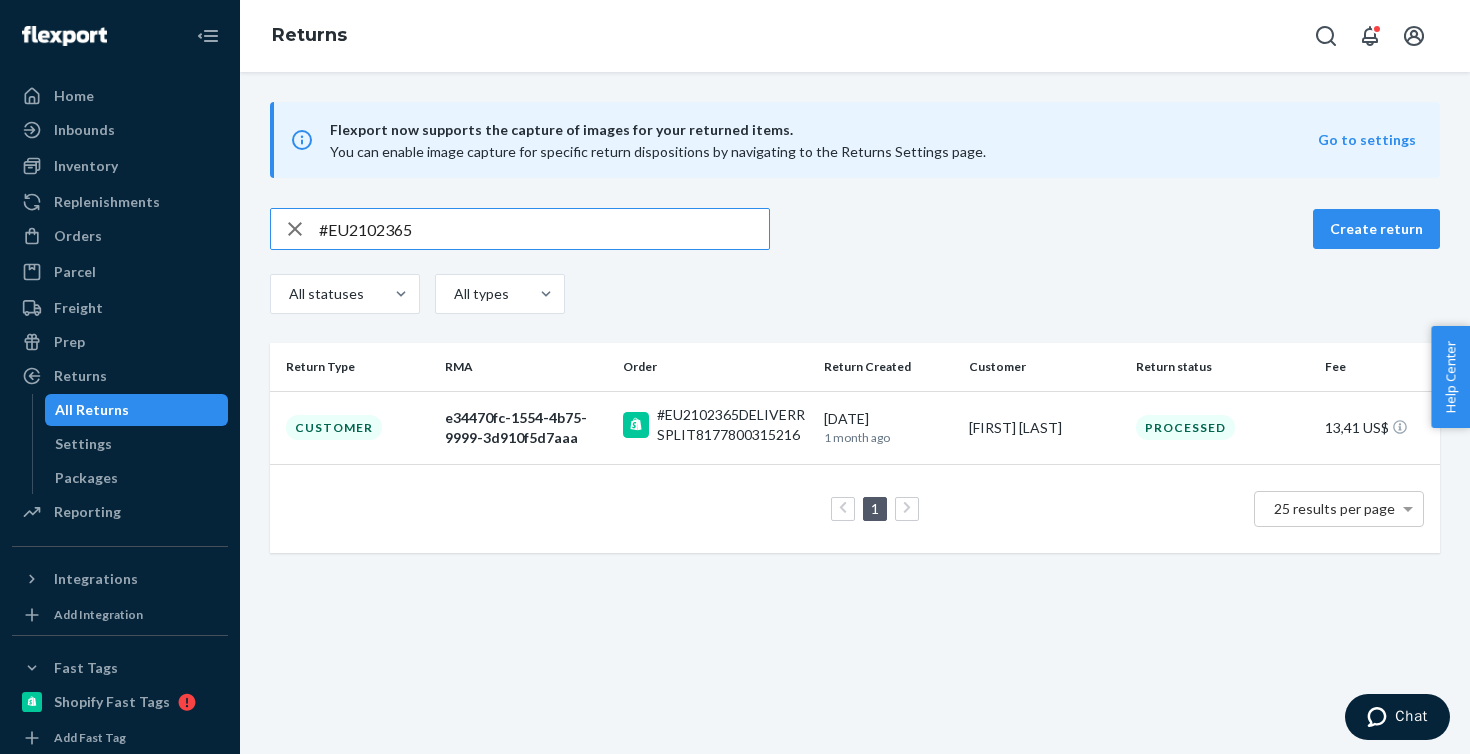 click on "#EU2102365" at bounding box center (544, 229) 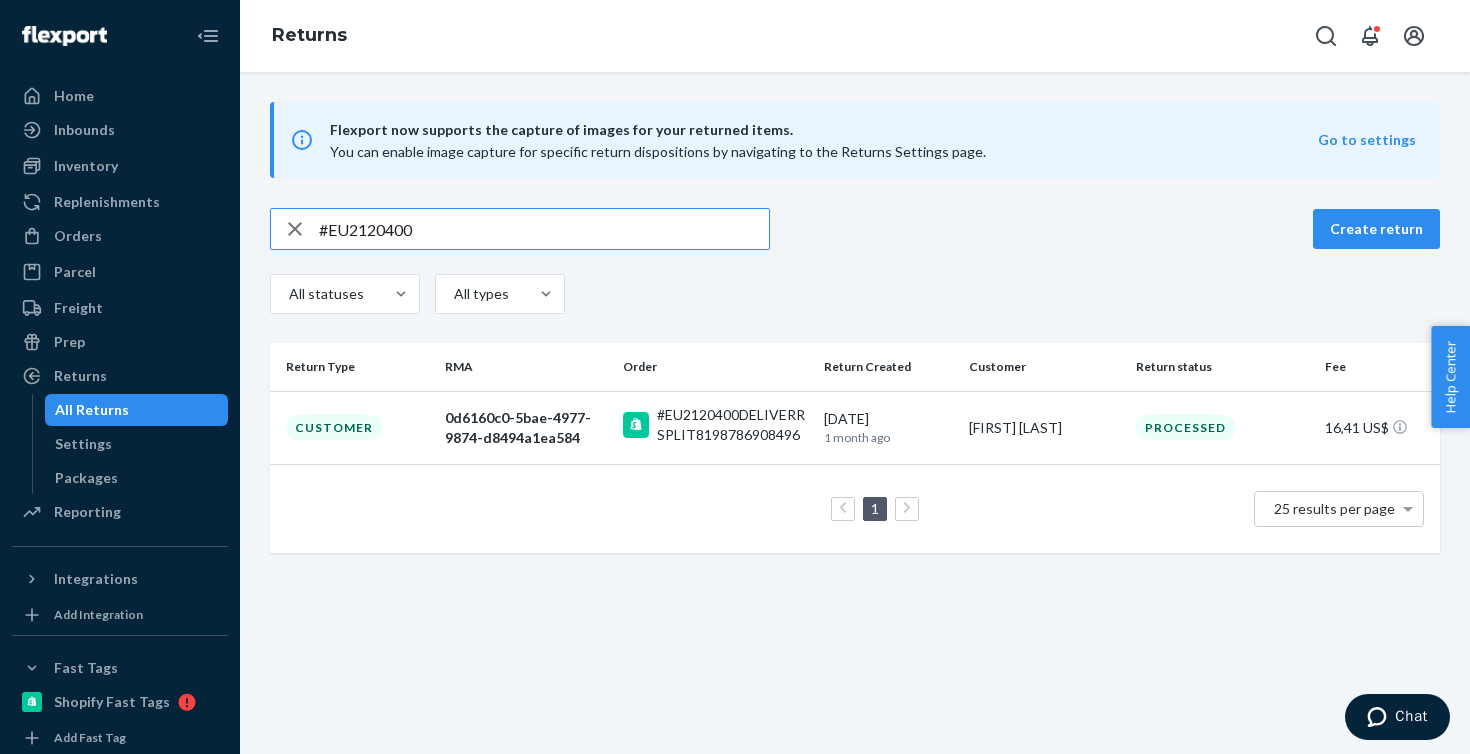 click on "#EU2120400" at bounding box center [544, 229] 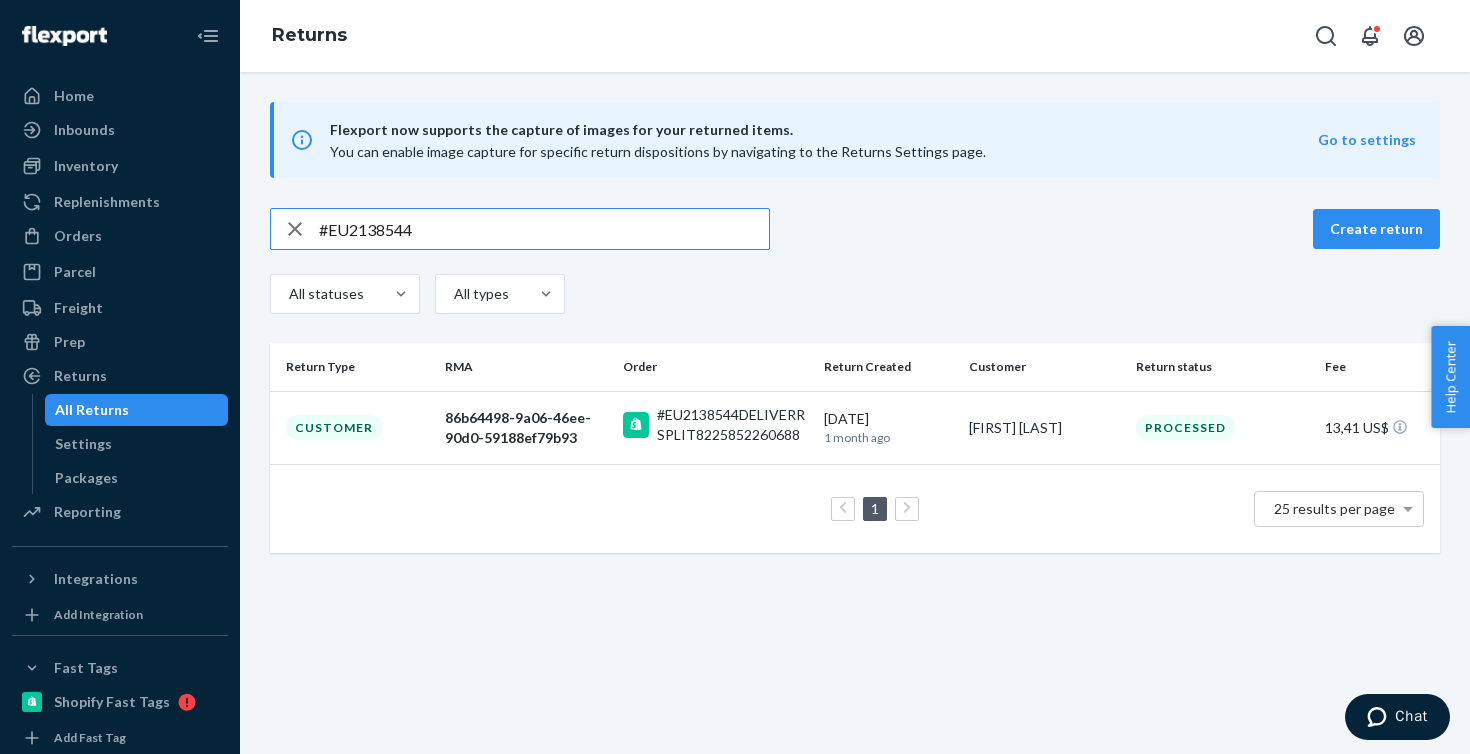 click on "#EU2138544" at bounding box center [544, 229] 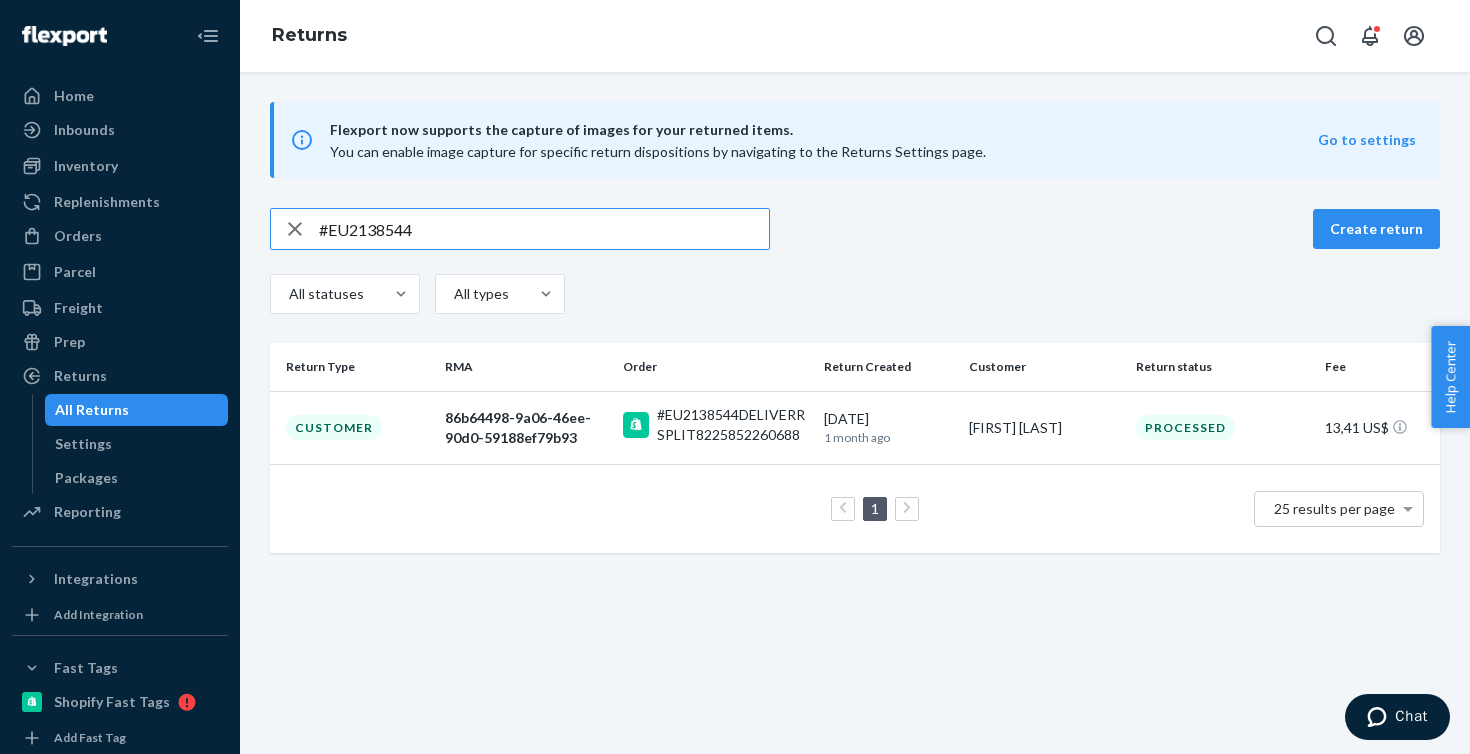 click on "#EU2138544" at bounding box center [544, 229] 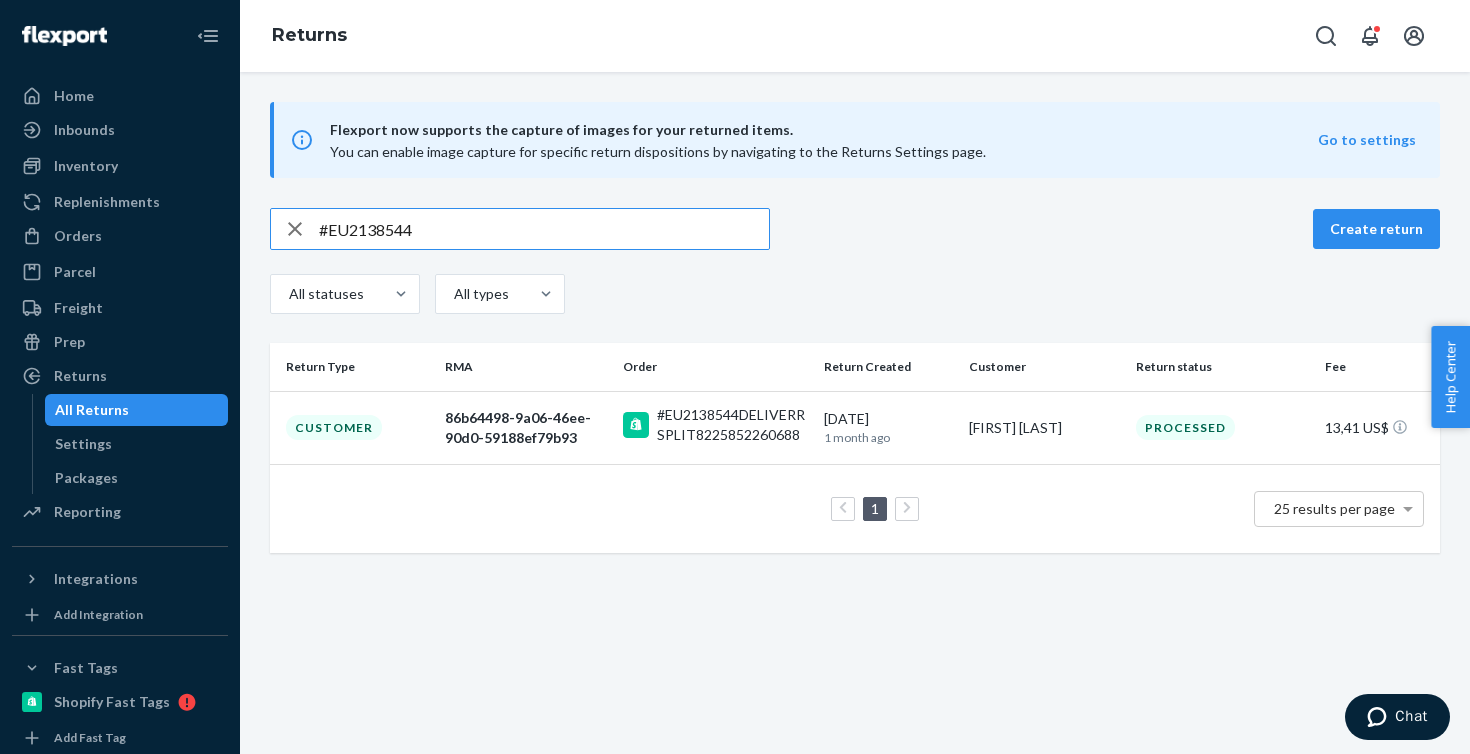 paste on "15502" 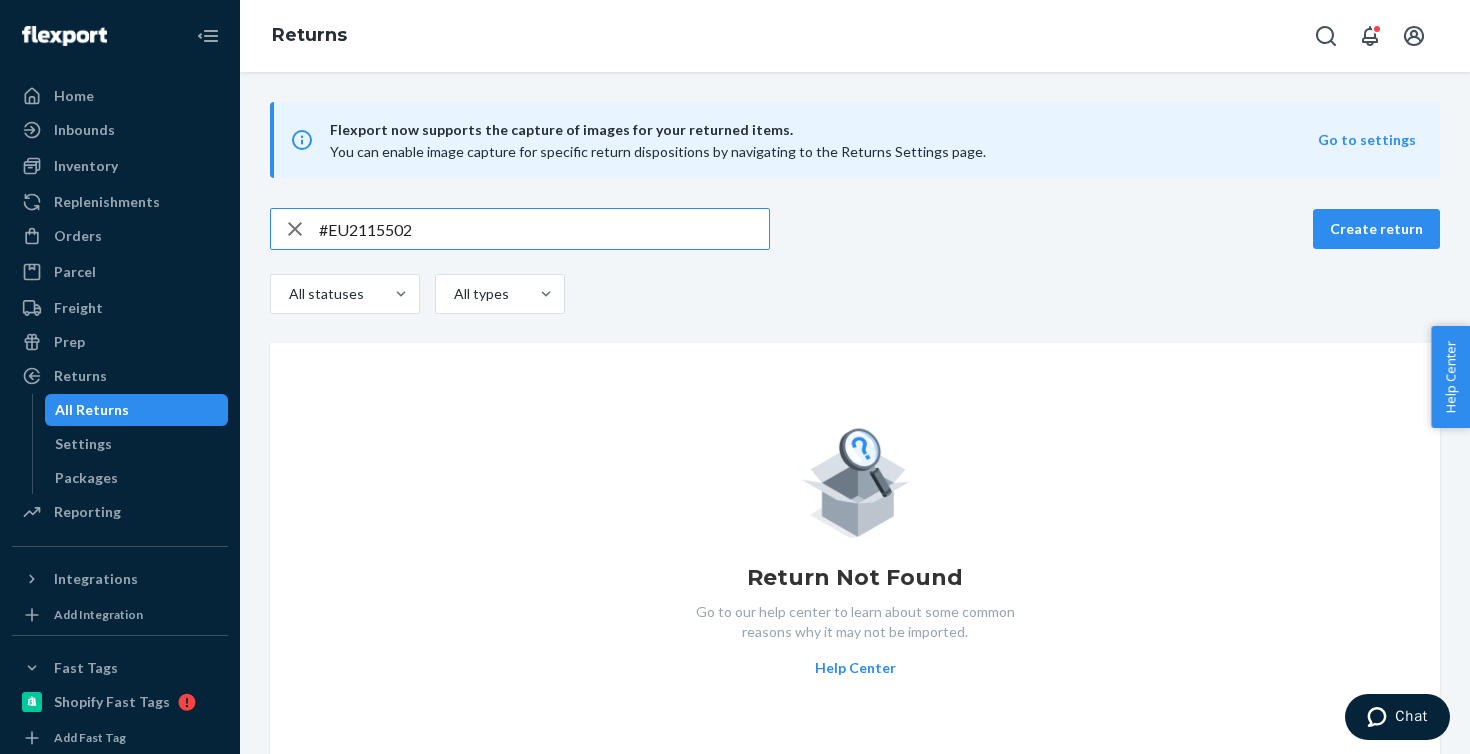 type on "#EU2115502" 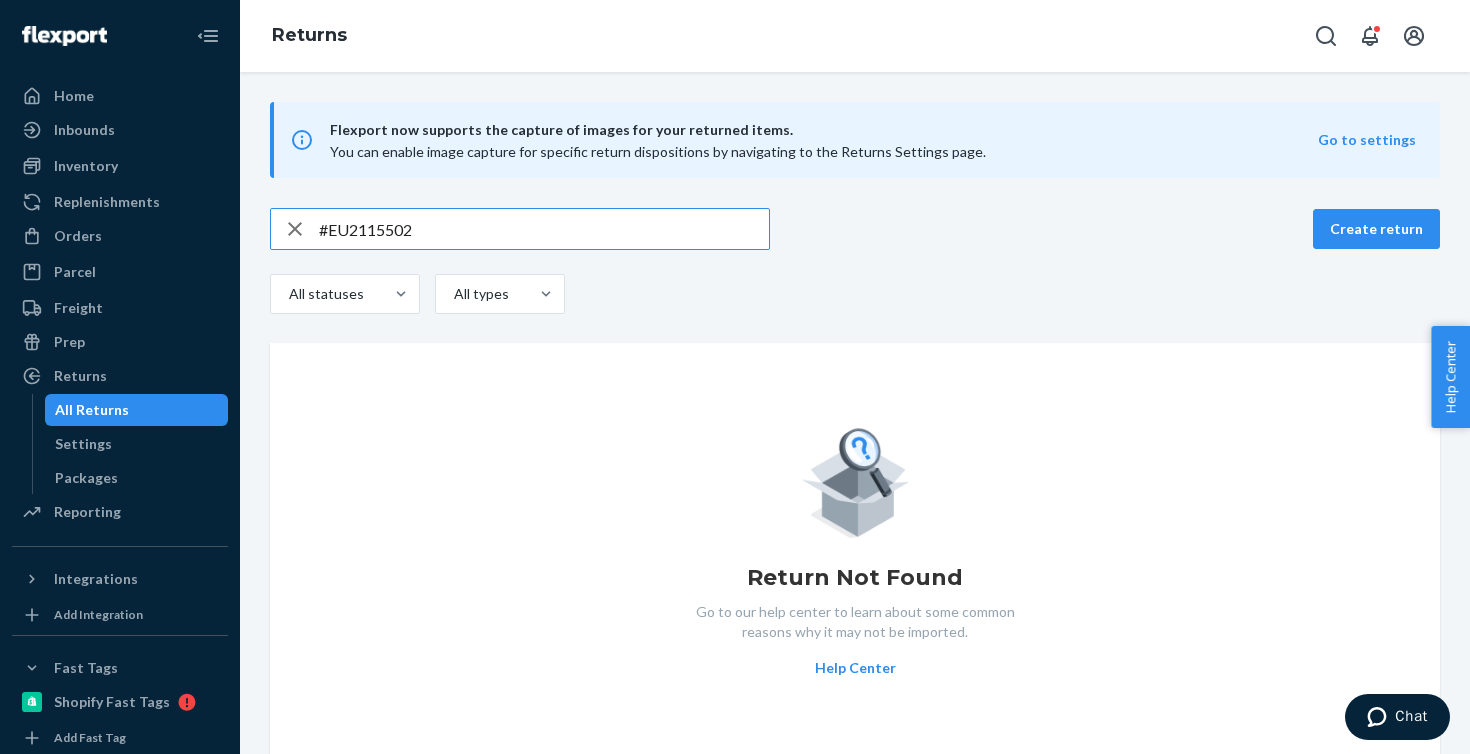 click on "#EU2115502" at bounding box center (544, 229) 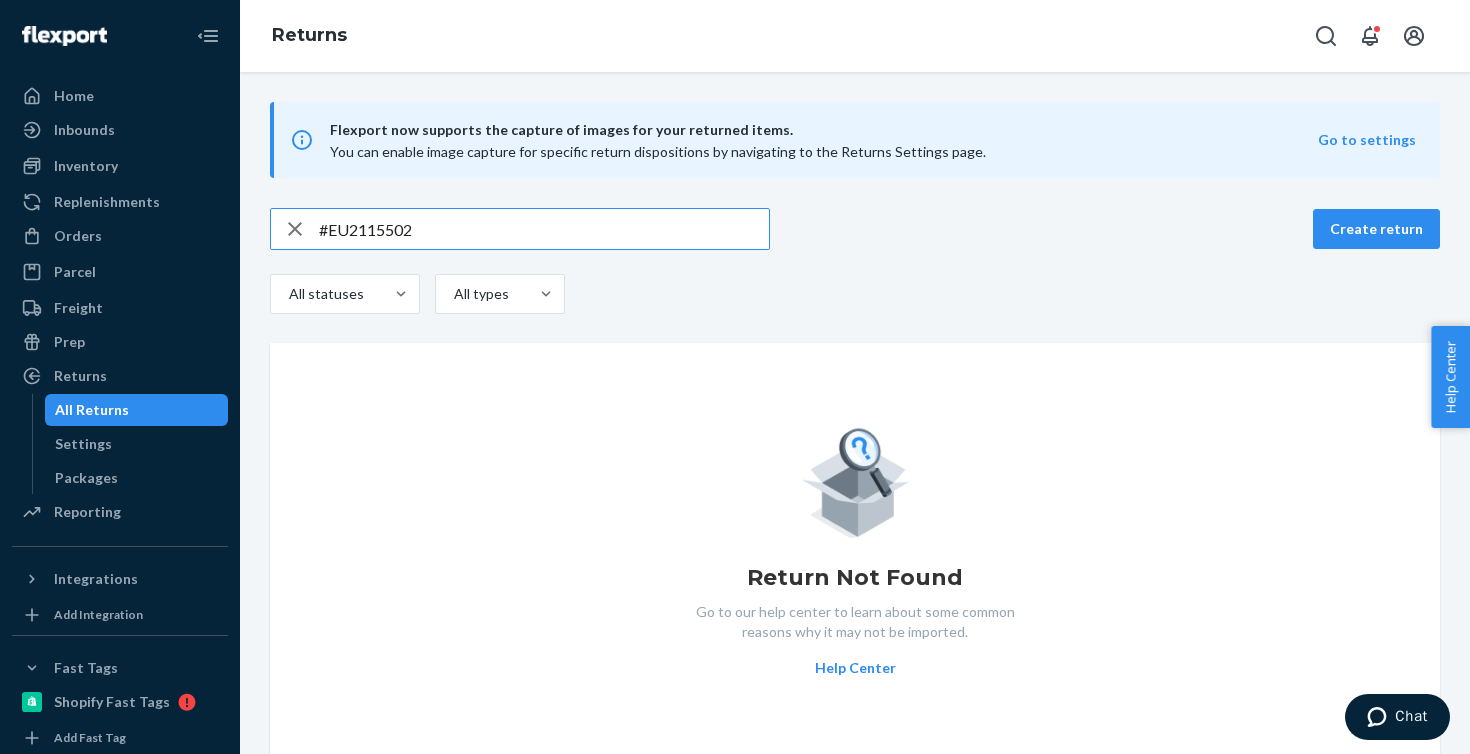 click on "#EU2115502" at bounding box center [544, 229] 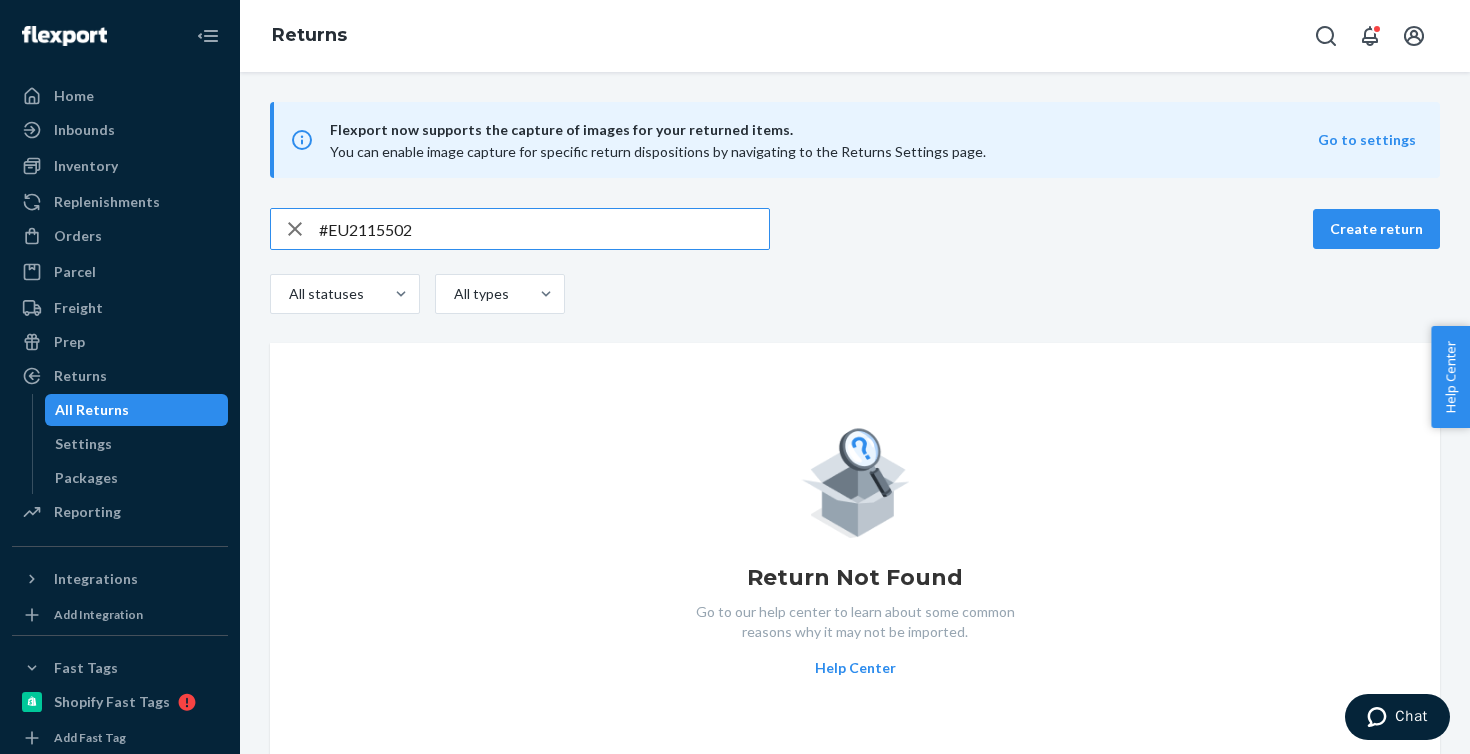 click on "#EU2115502" at bounding box center (544, 229) 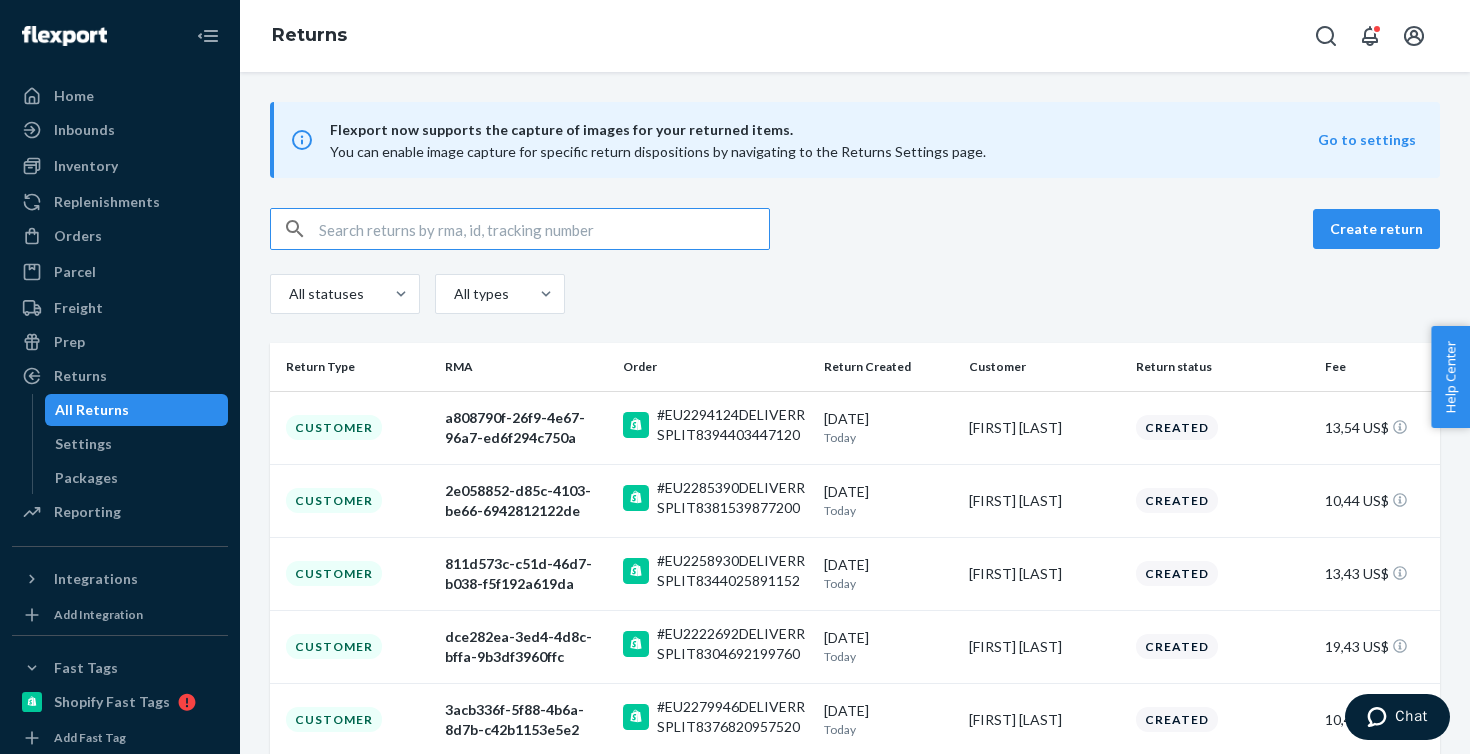 paste on "#EU2115502" 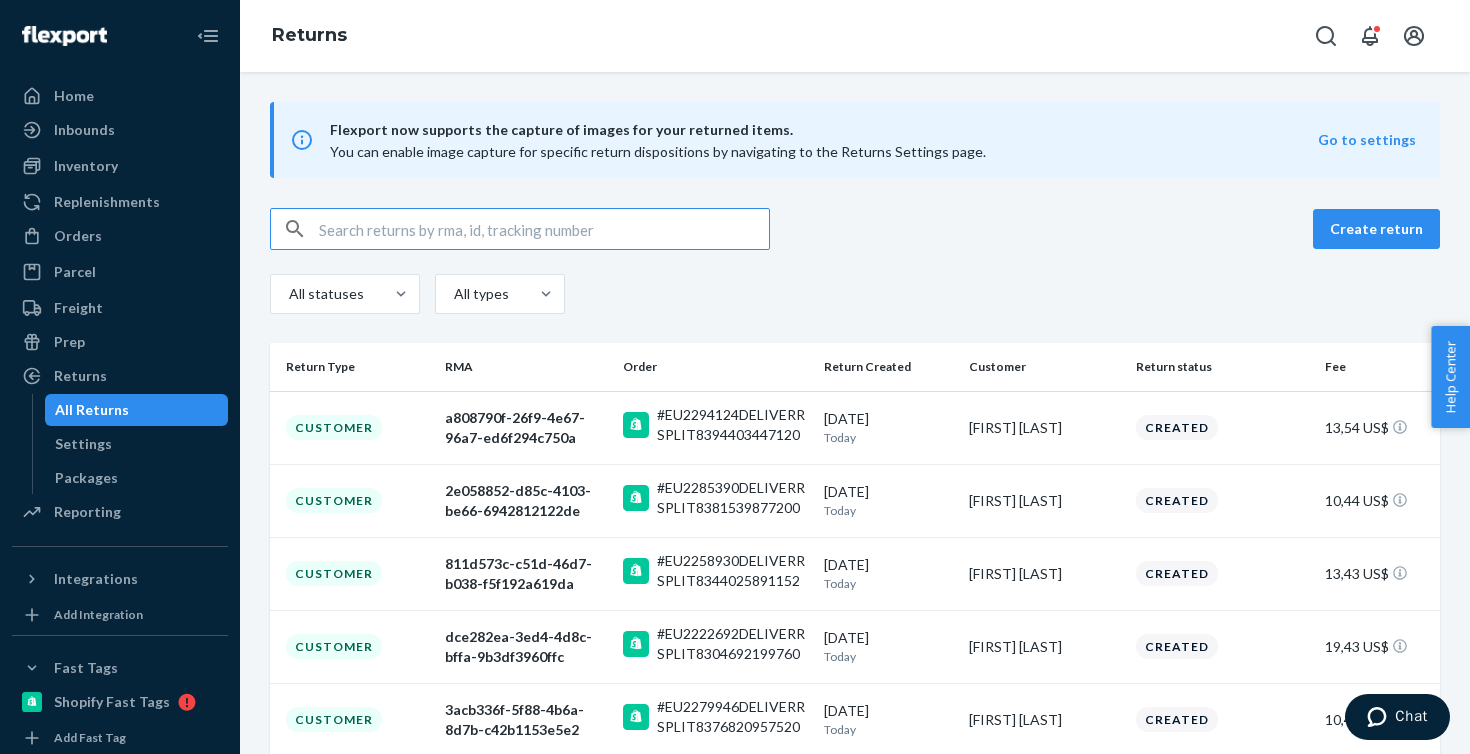 type on "#EU2115502" 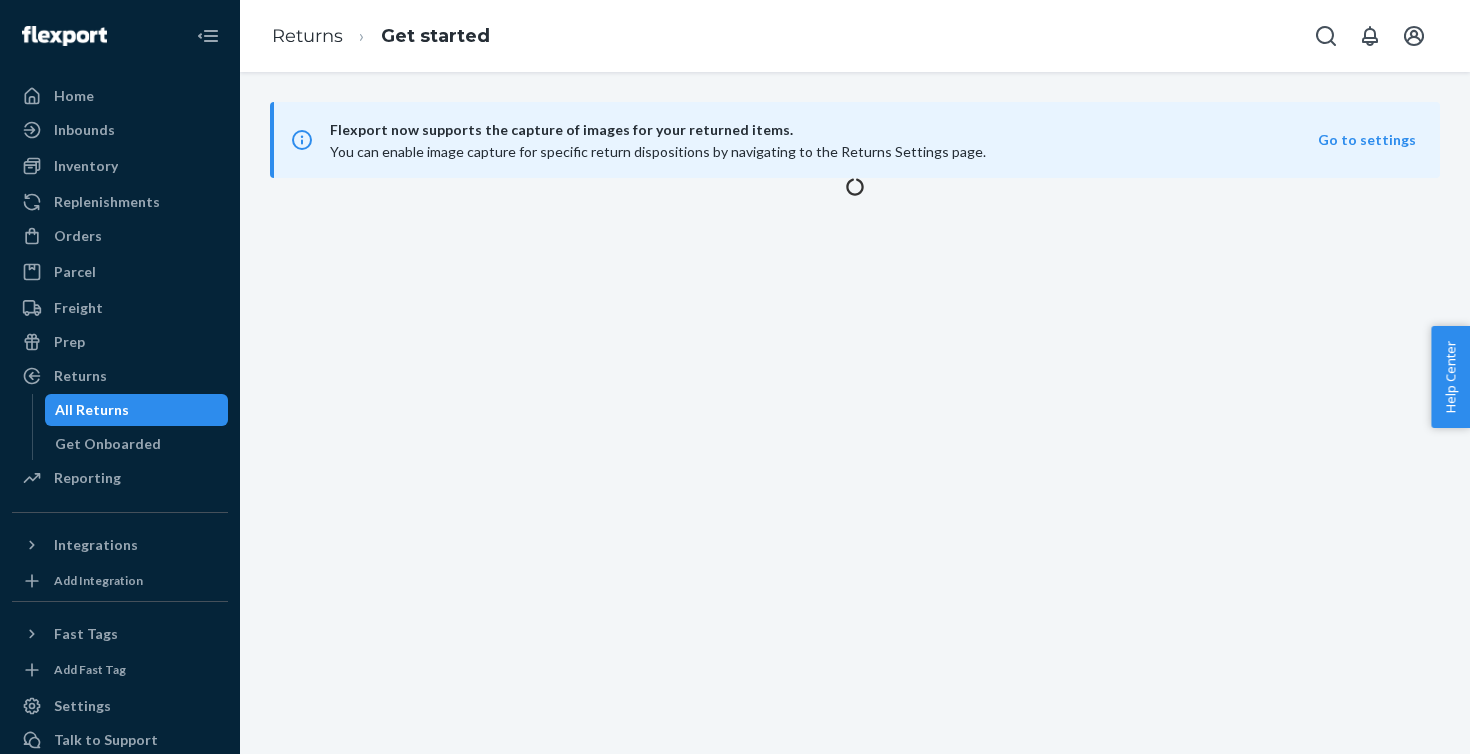 scroll, scrollTop: 0, scrollLeft: 0, axis: both 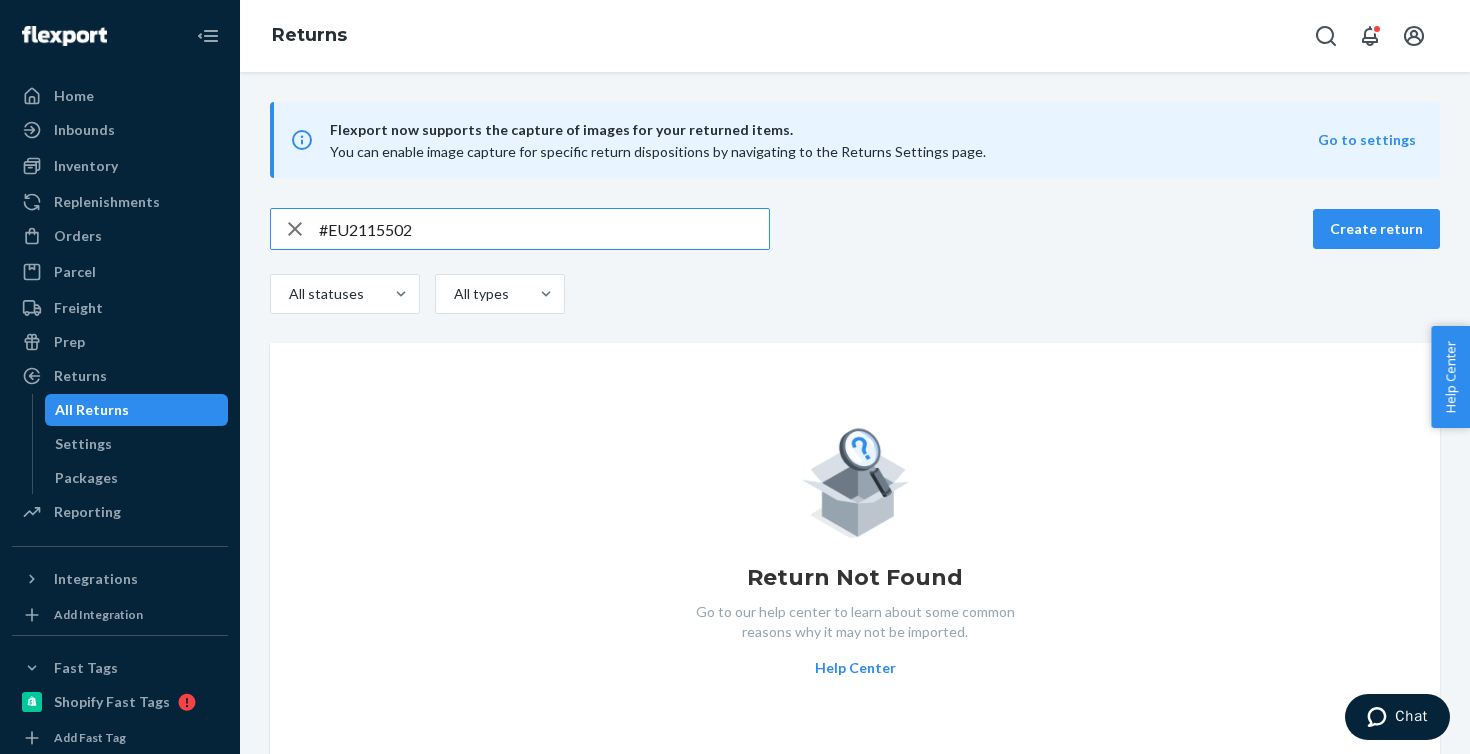 click on "#EU2115502" at bounding box center (544, 229) 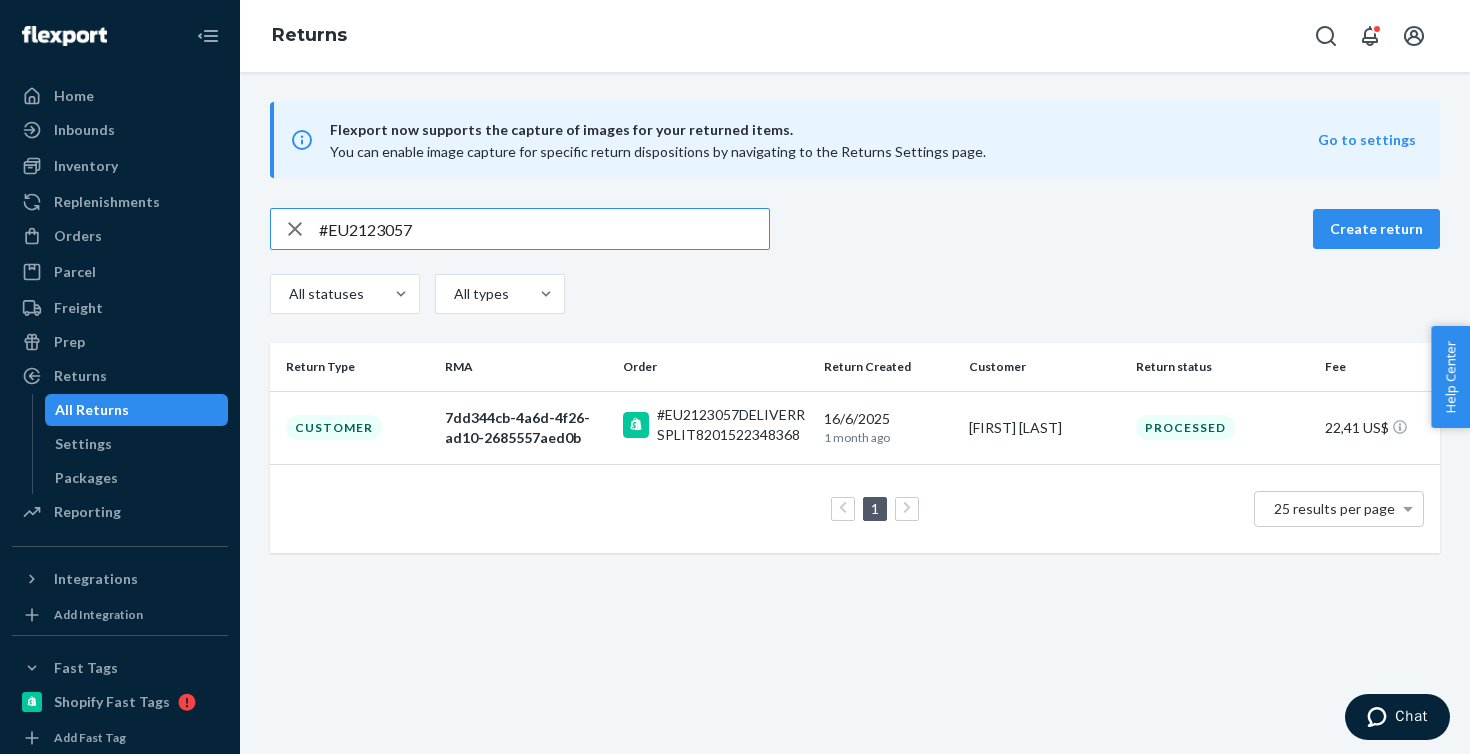 click on "#EU2123057" at bounding box center [544, 229] 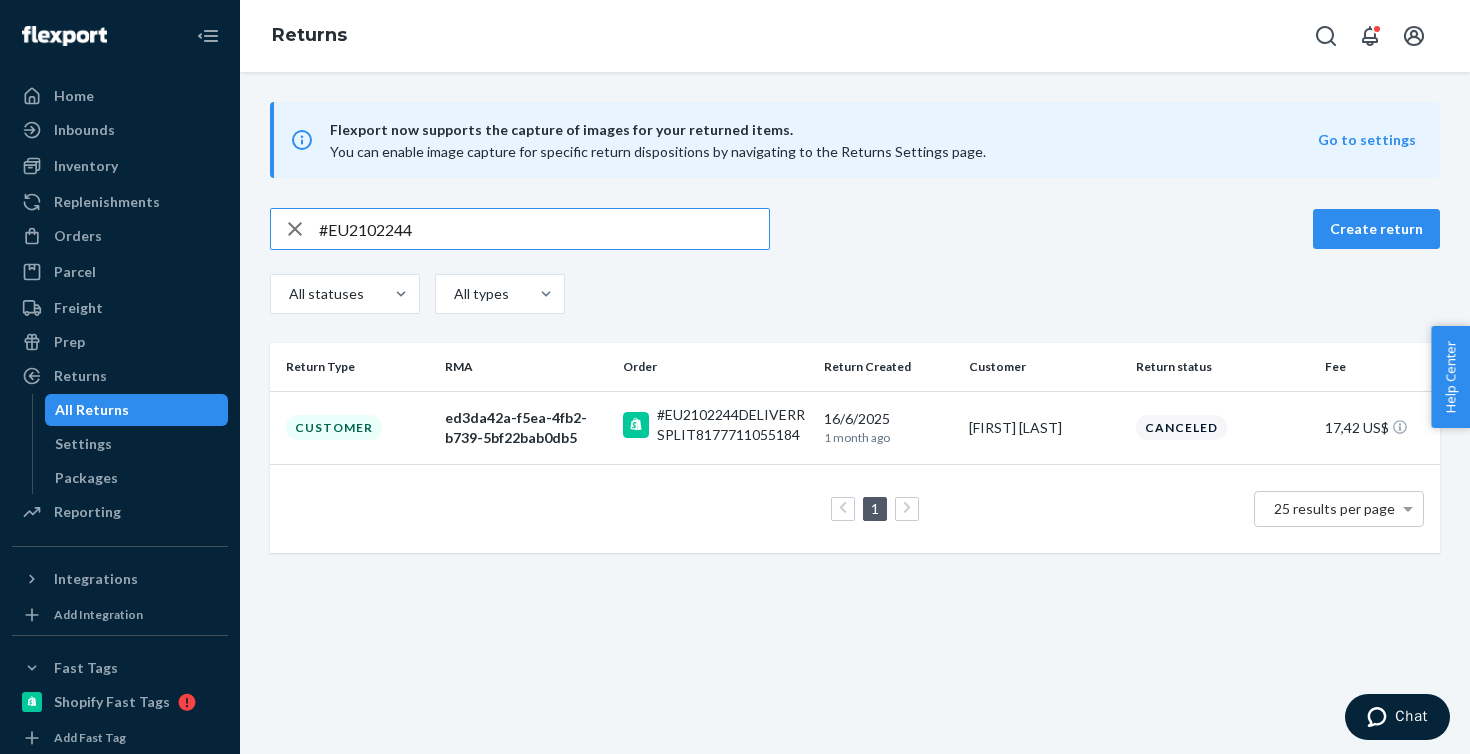 click on "#EU2102244" at bounding box center (544, 229) 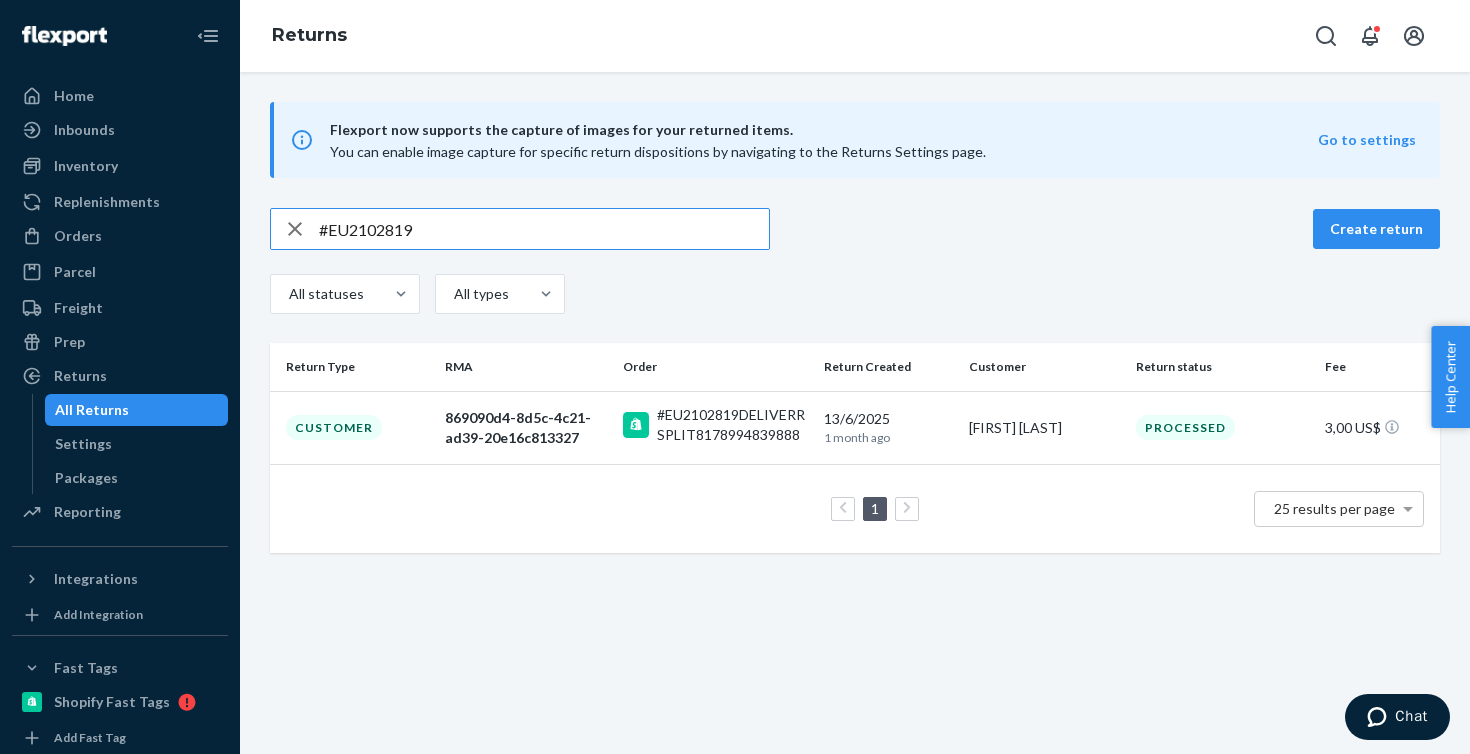 click on "#EU2102819" at bounding box center (544, 229) 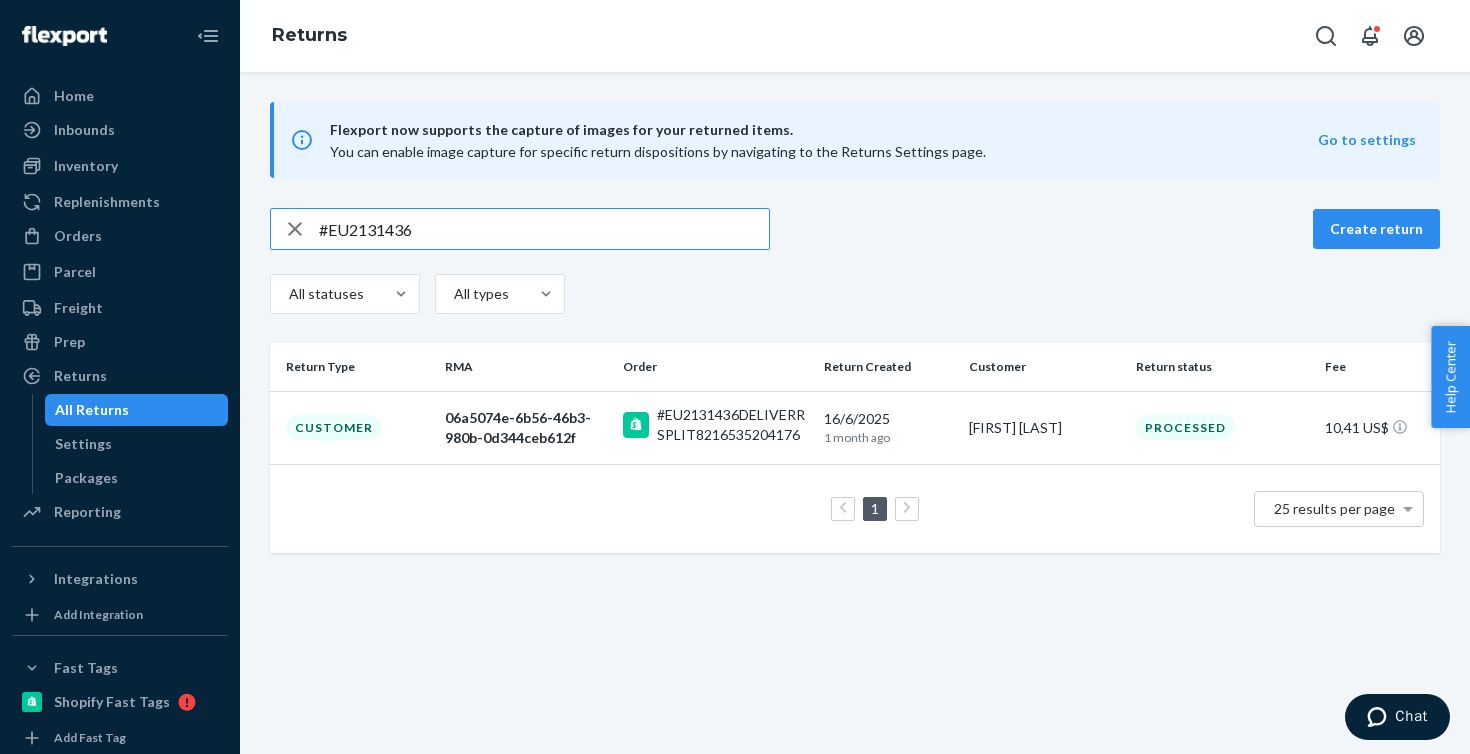 click on "#EU2131436" at bounding box center [544, 229] 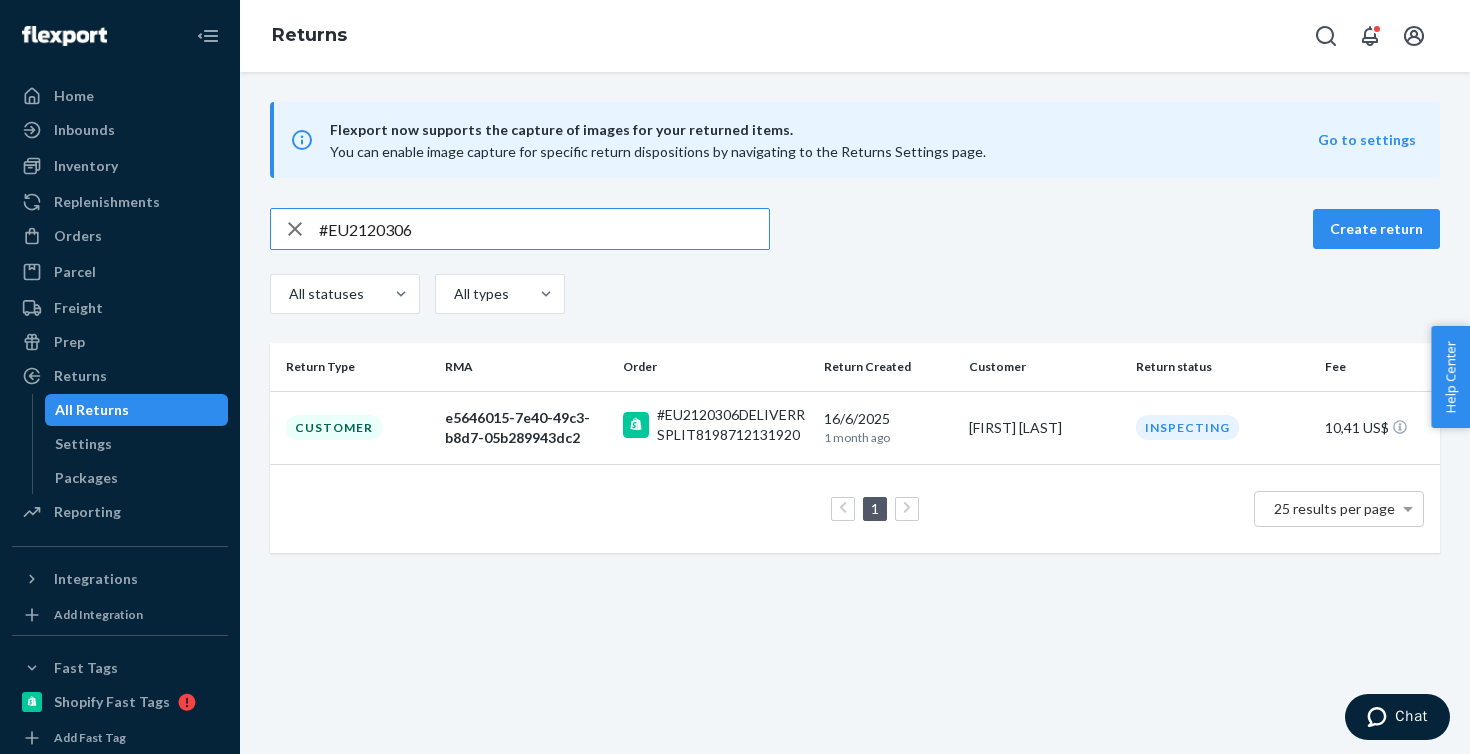 click on "#EU2120306" at bounding box center [544, 229] 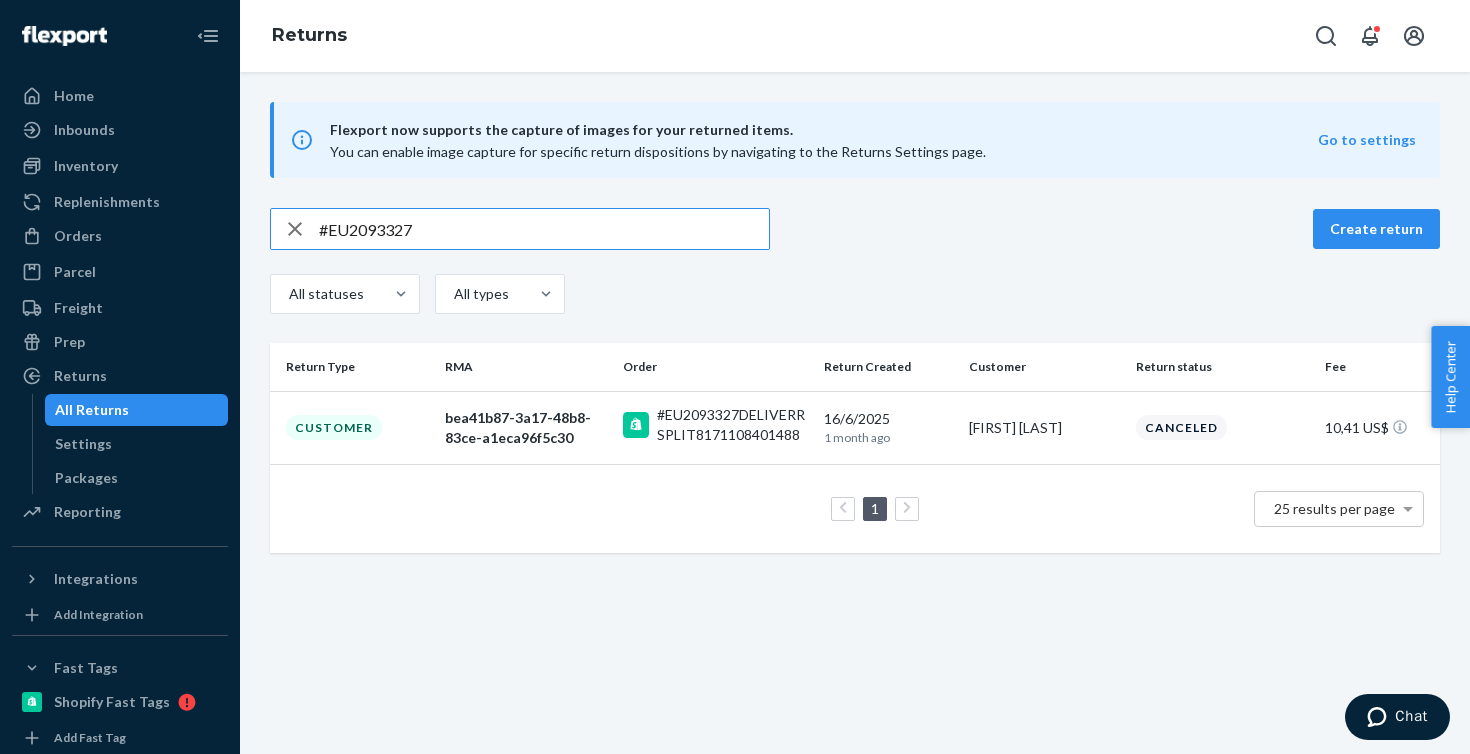 click on "#EU2093327" at bounding box center (544, 229) 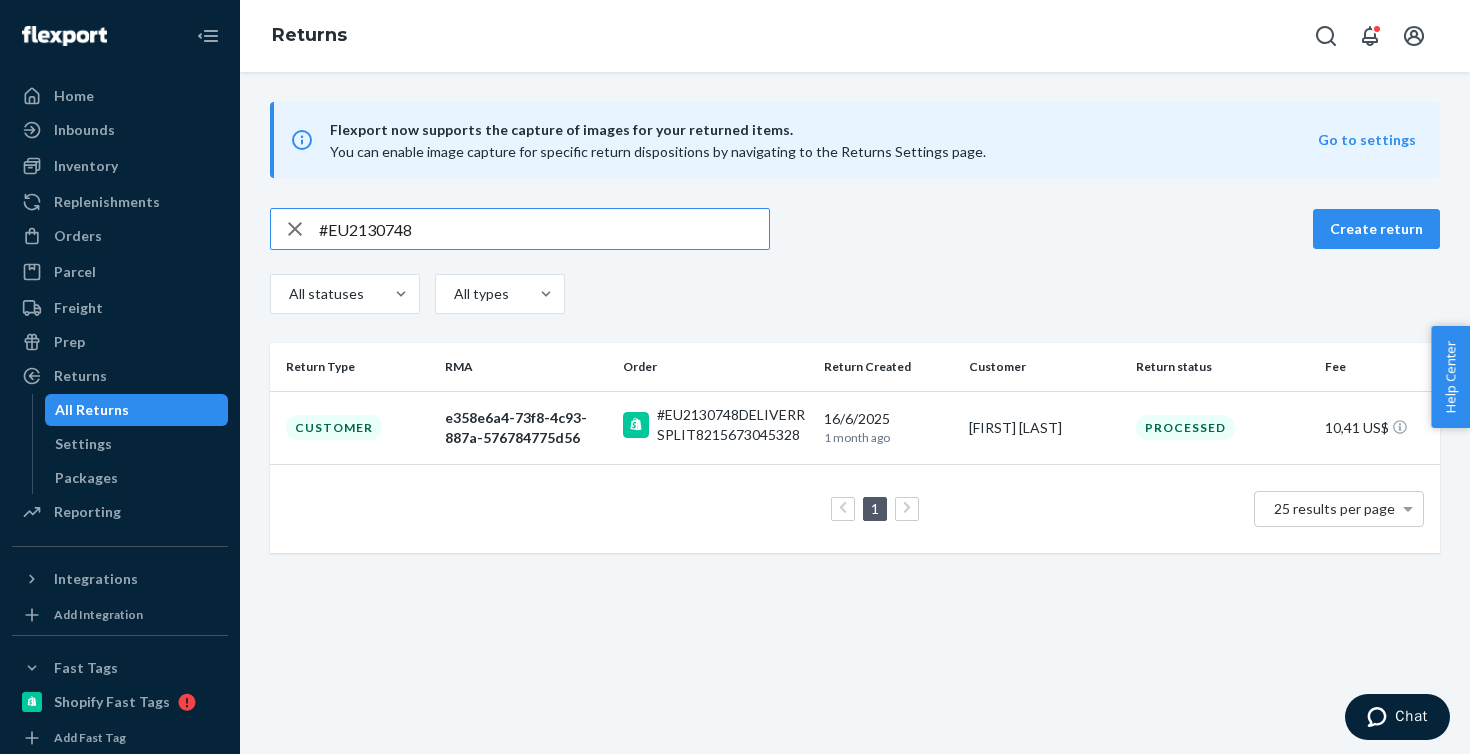 click on "#EU2130748" at bounding box center [544, 229] 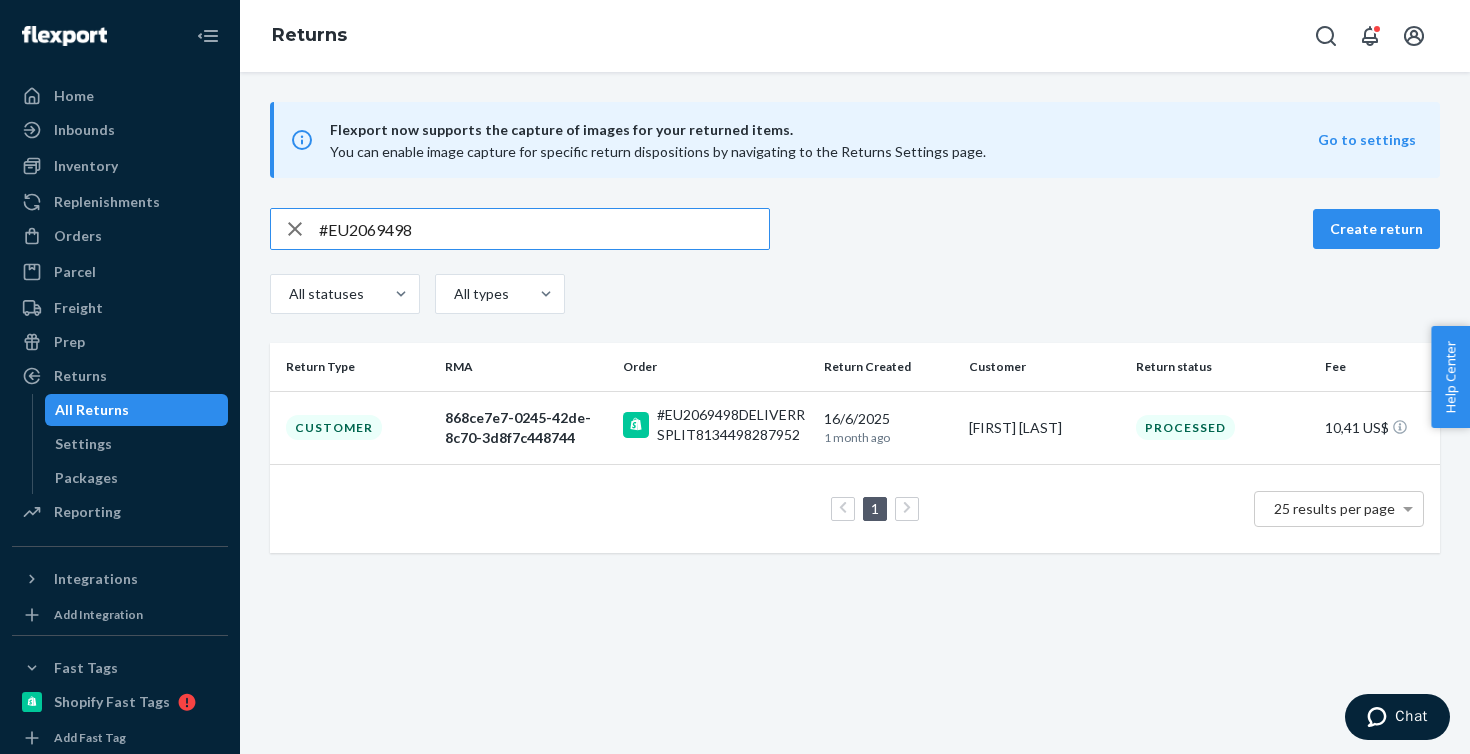 click on "#EU2069498" at bounding box center (544, 229) 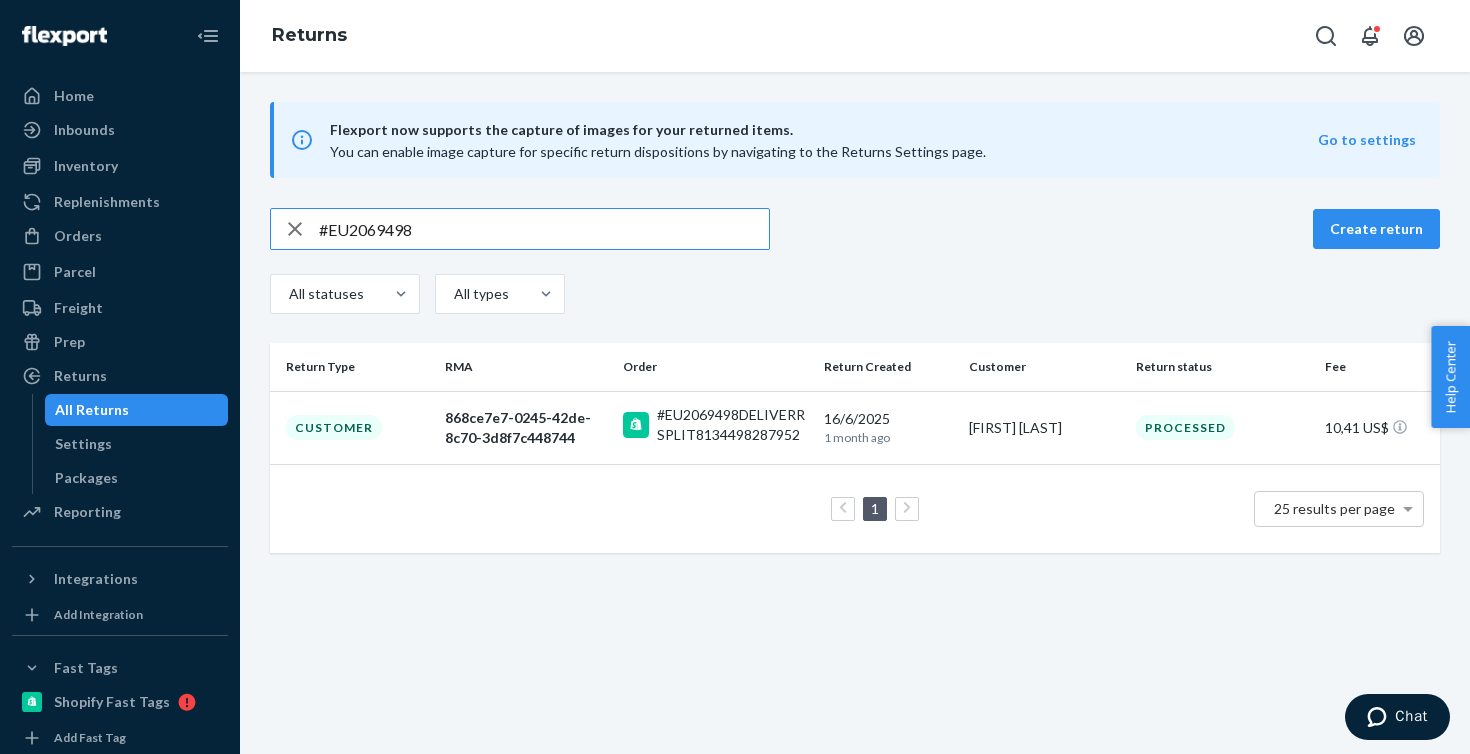 paste on "141044" 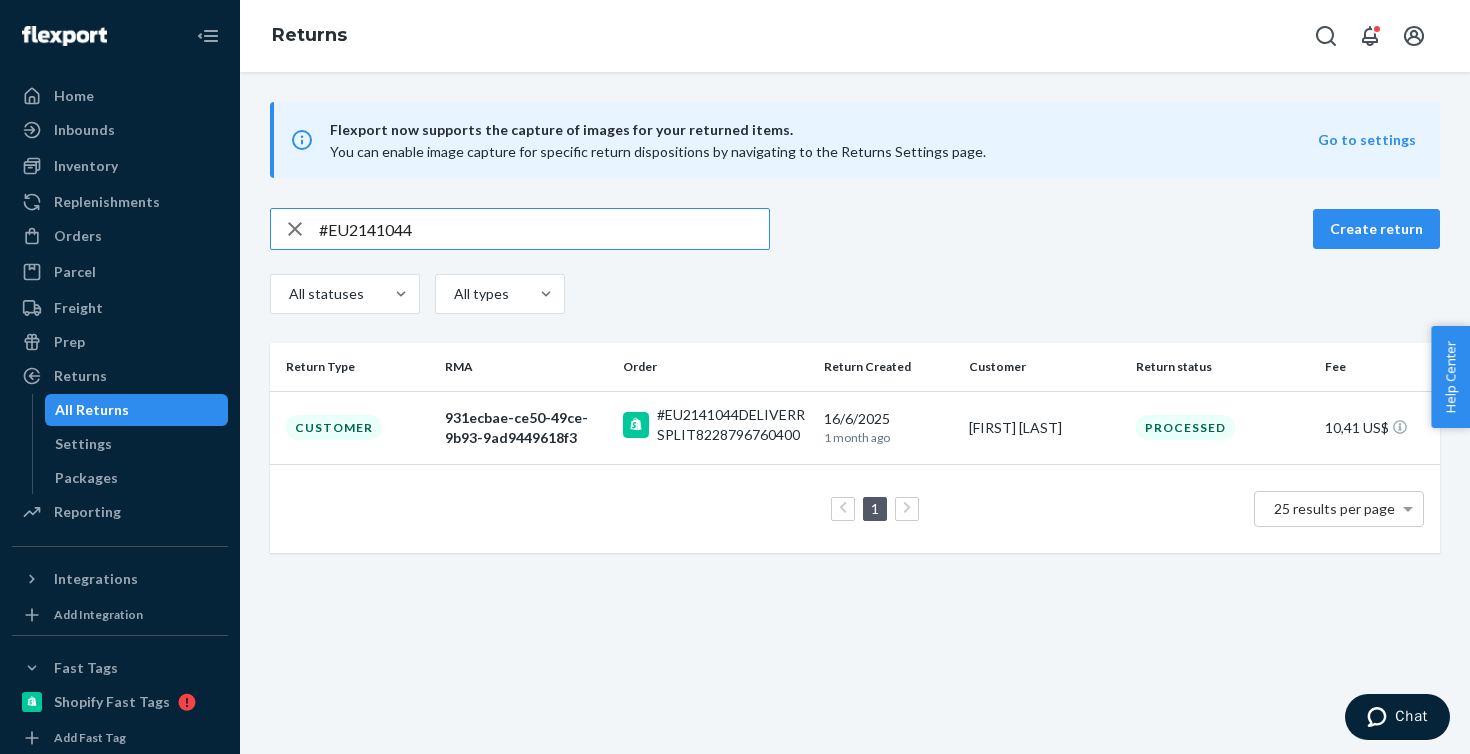 type on "#EU2141044" 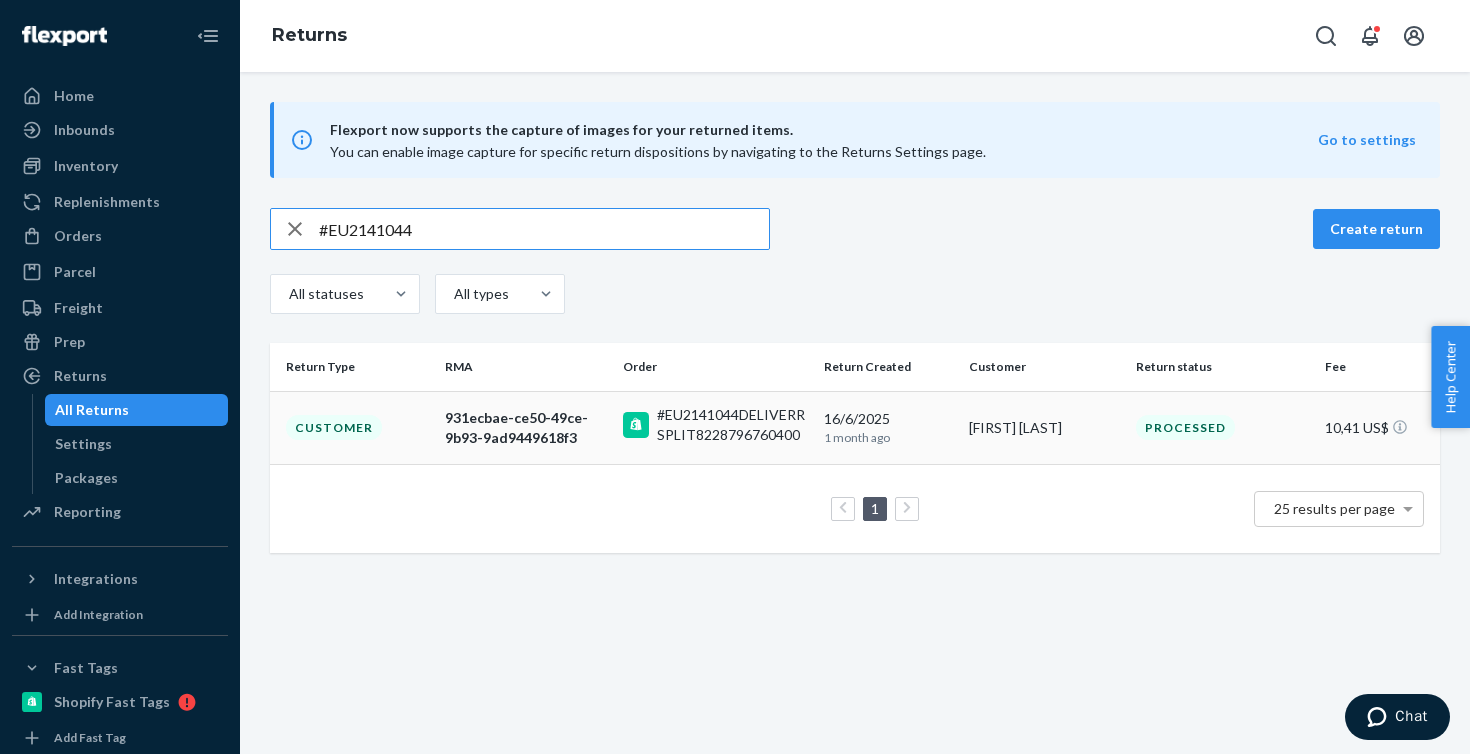click on "#EU2141044DELIVERRSPLIT8228796760400" at bounding box center [732, 425] 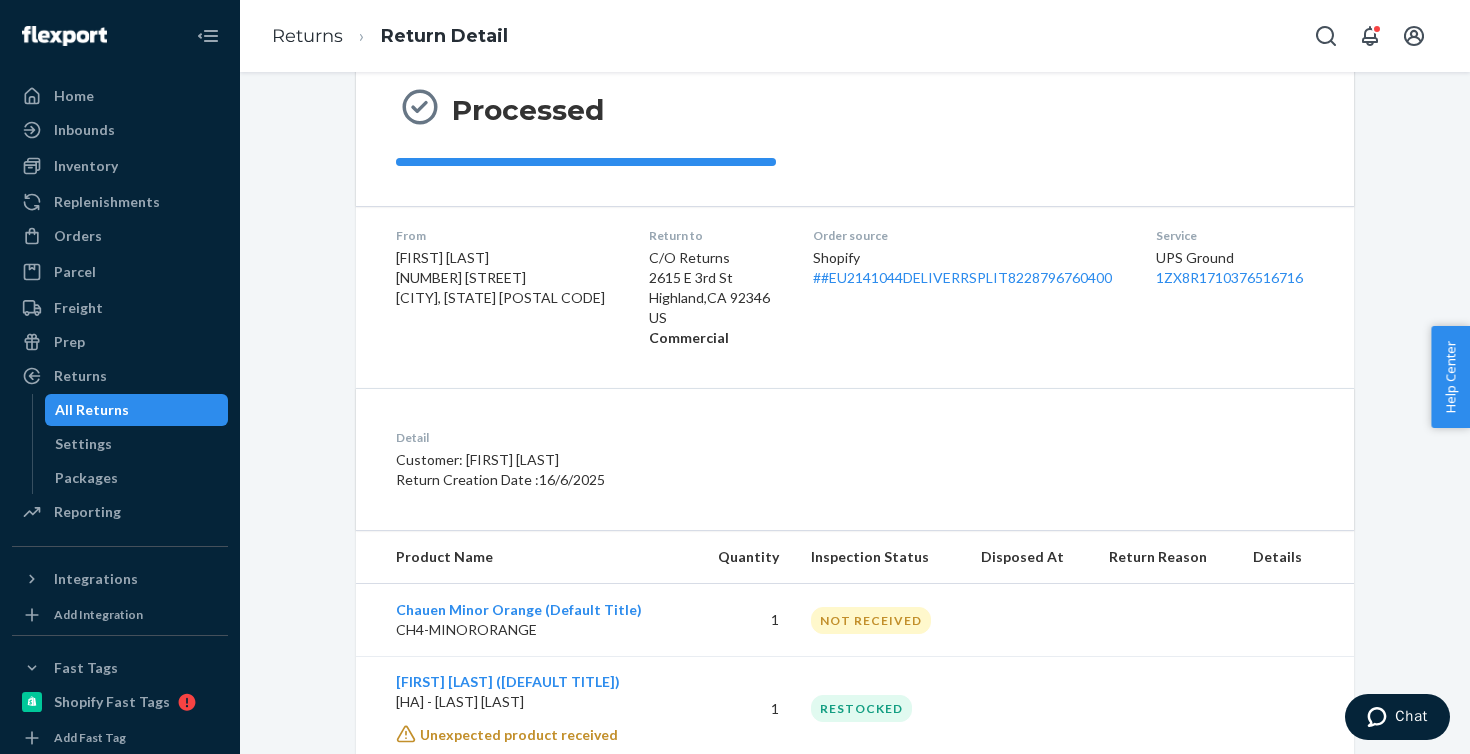 scroll, scrollTop: 256, scrollLeft: 0, axis: vertical 